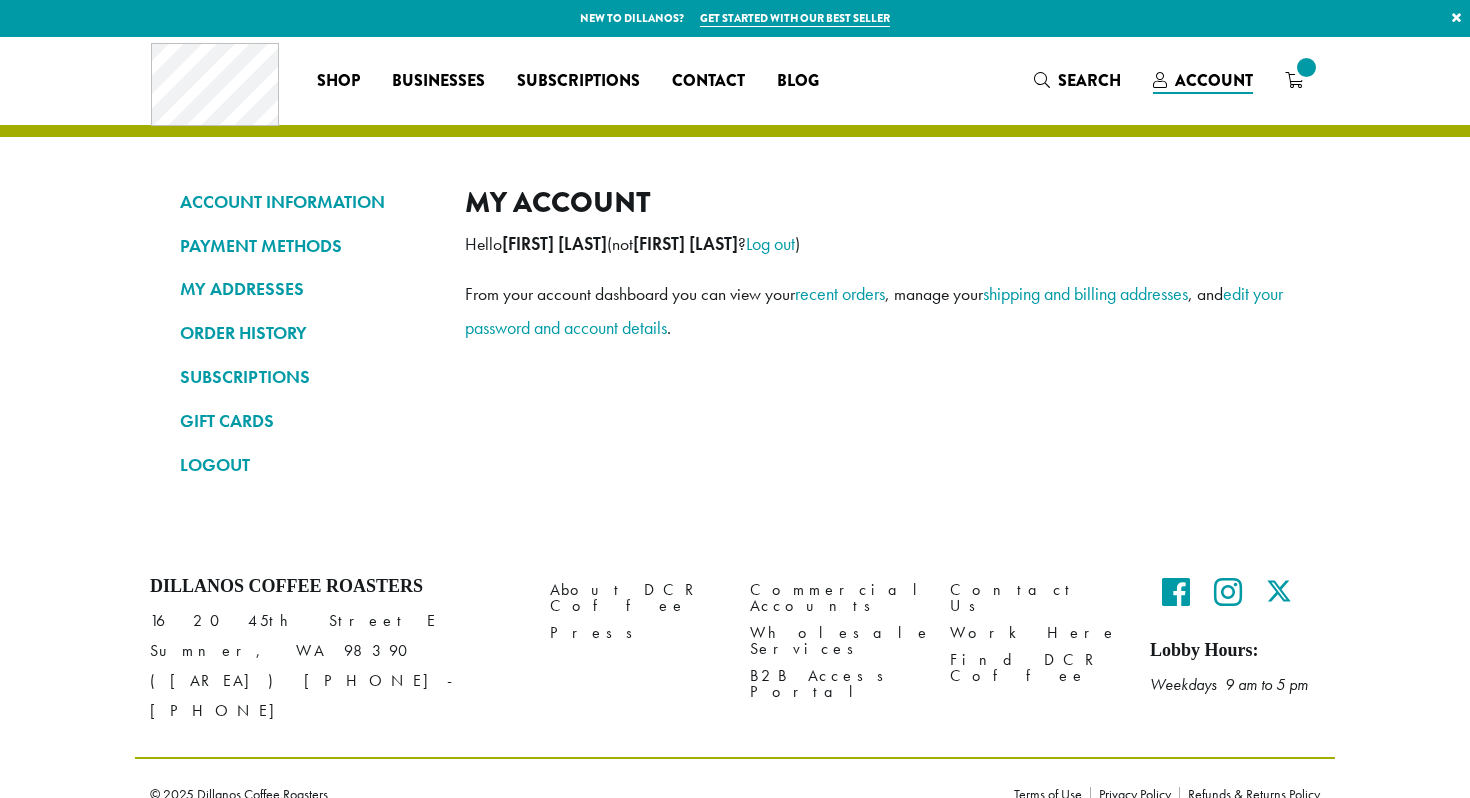 scroll, scrollTop: 0, scrollLeft: 0, axis: both 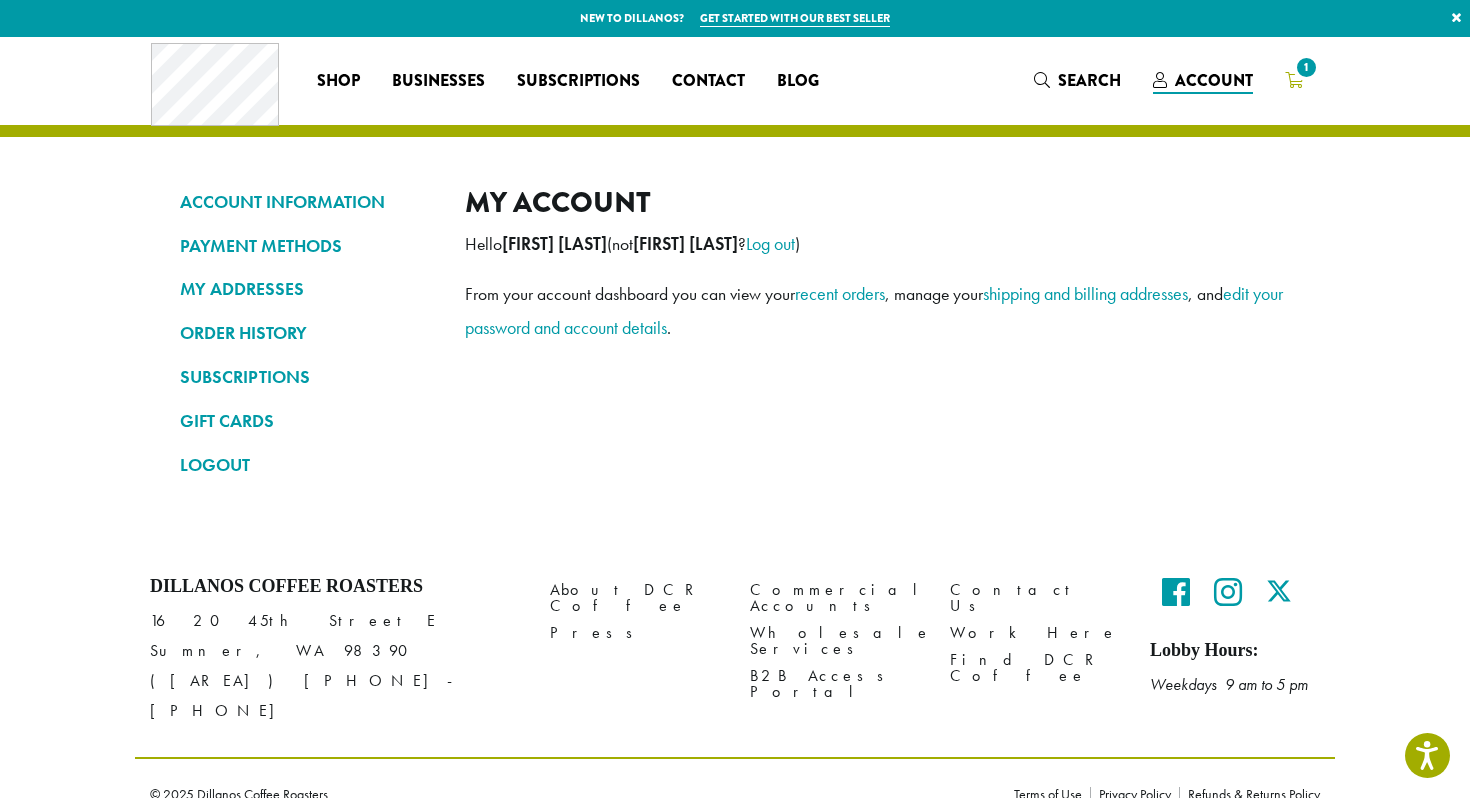 click on "1" at bounding box center [1306, 67] 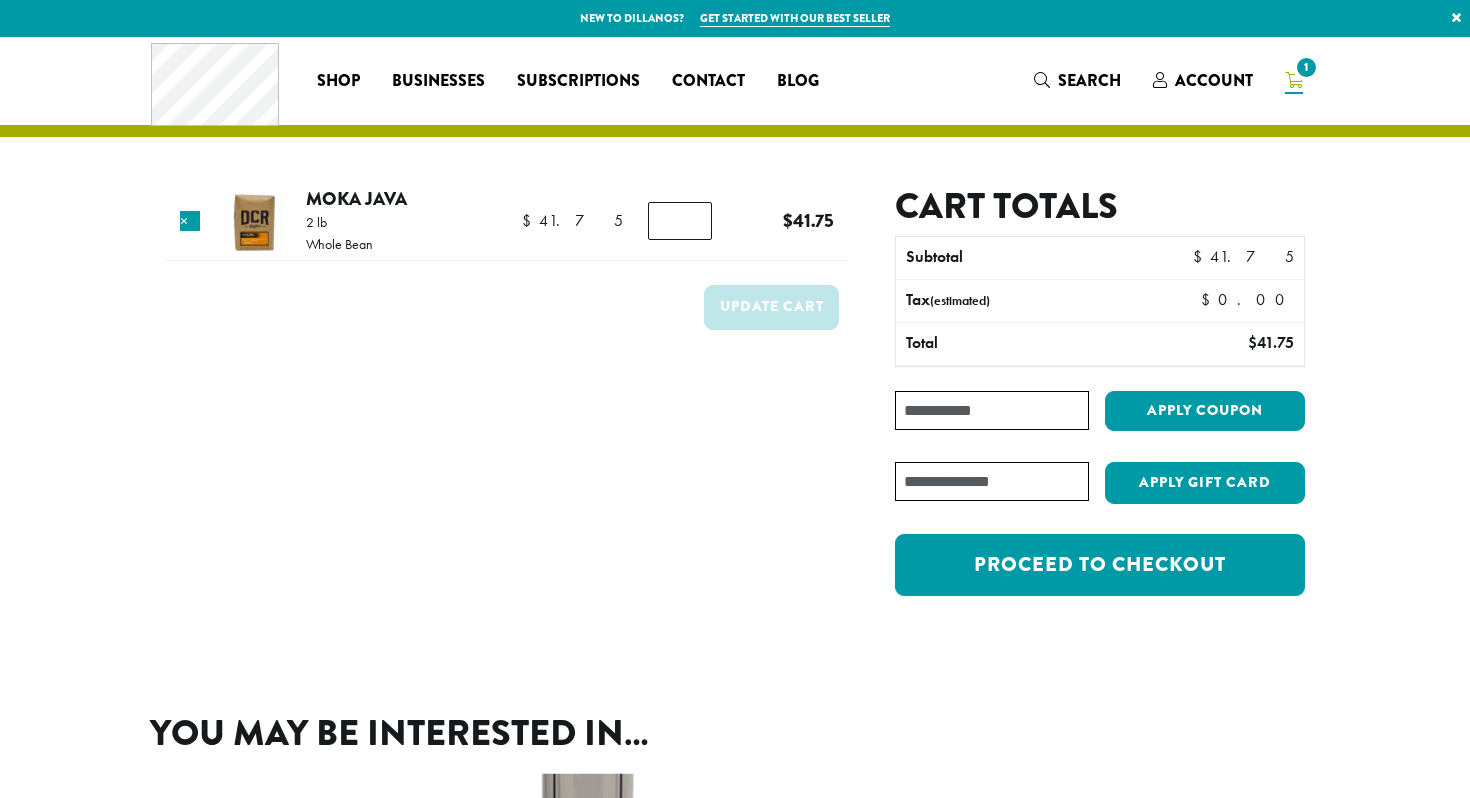 scroll, scrollTop: 0, scrollLeft: 0, axis: both 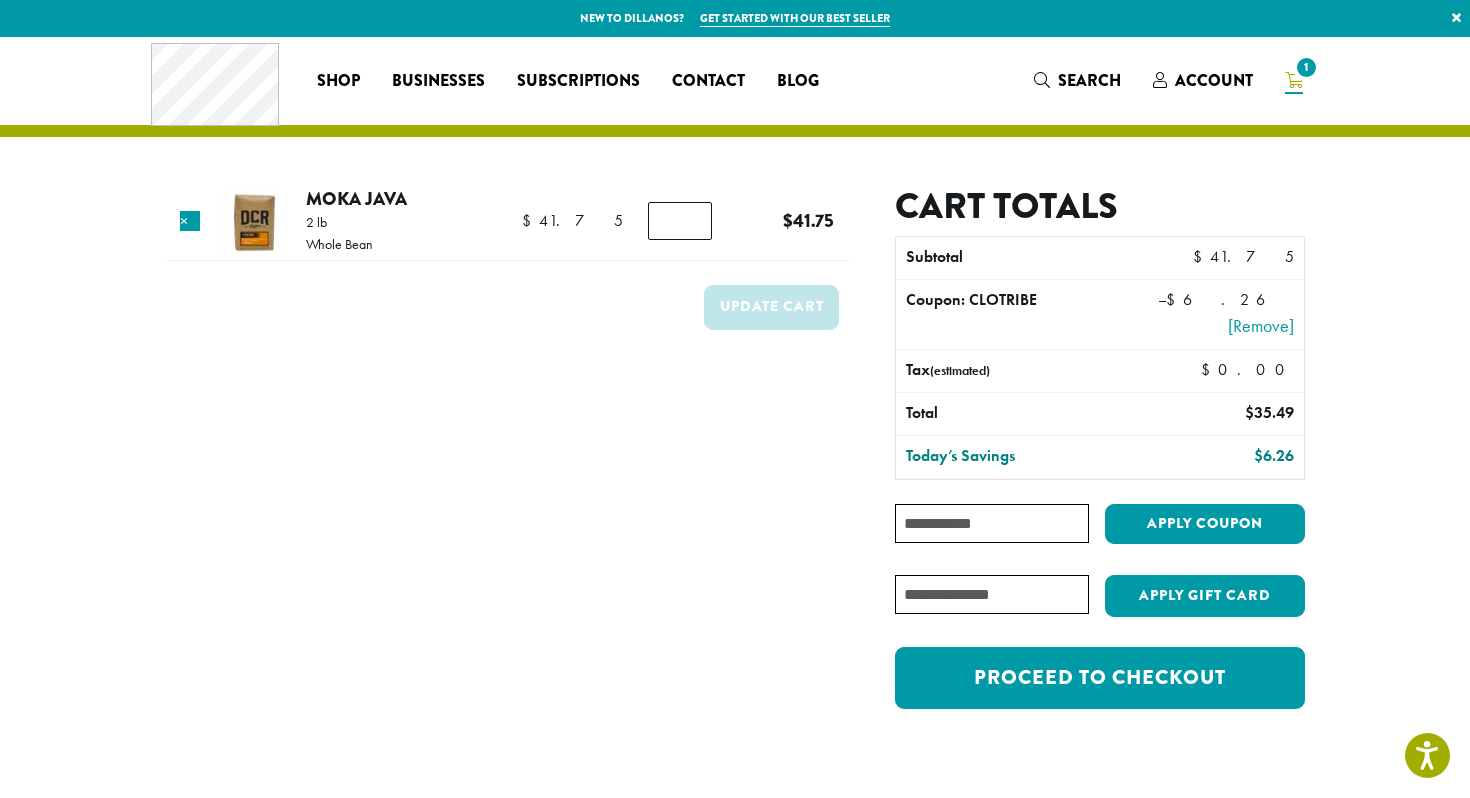 click at bounding box center (0, 1596) 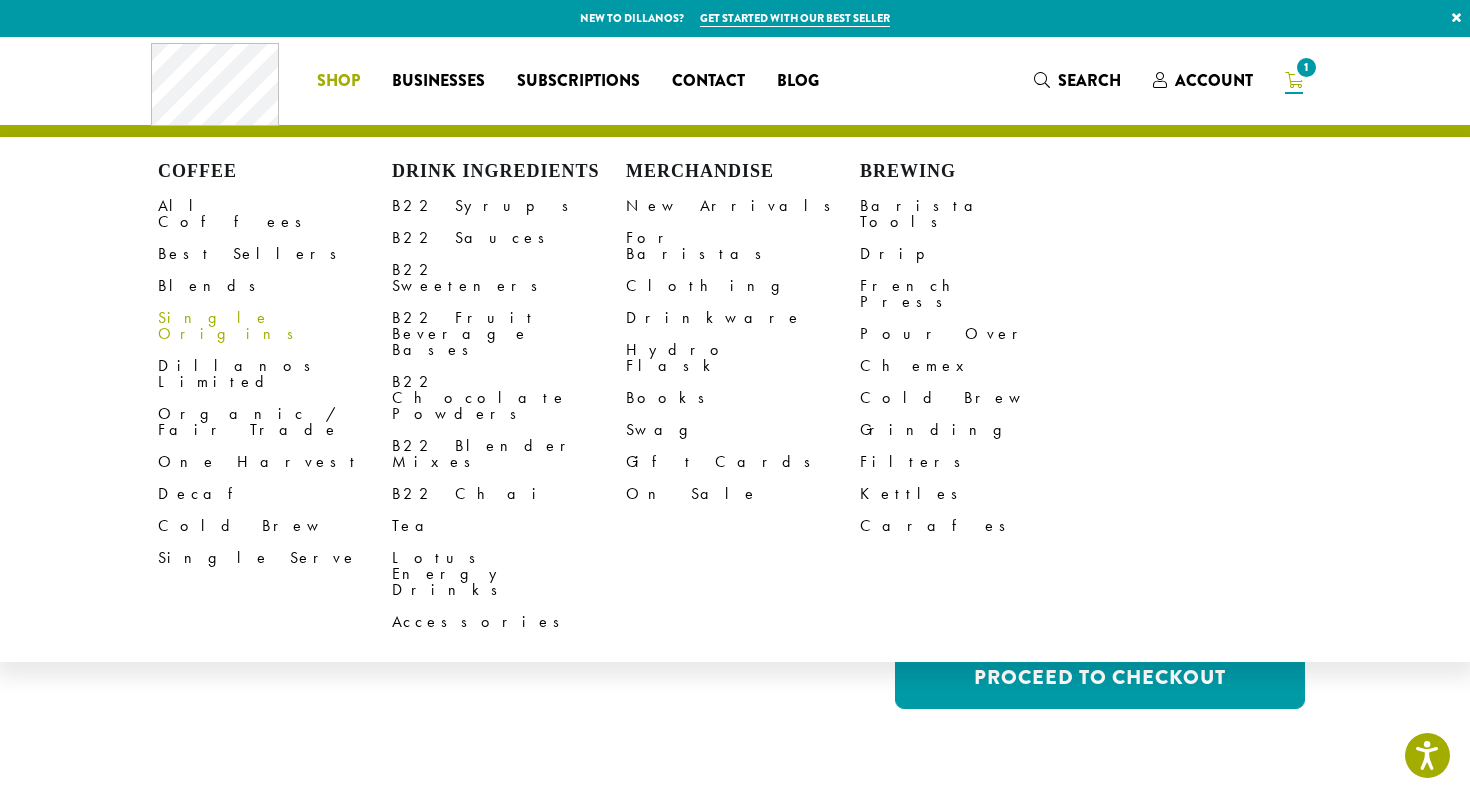 click on "Single Origins" at bounding box center (275, 326) 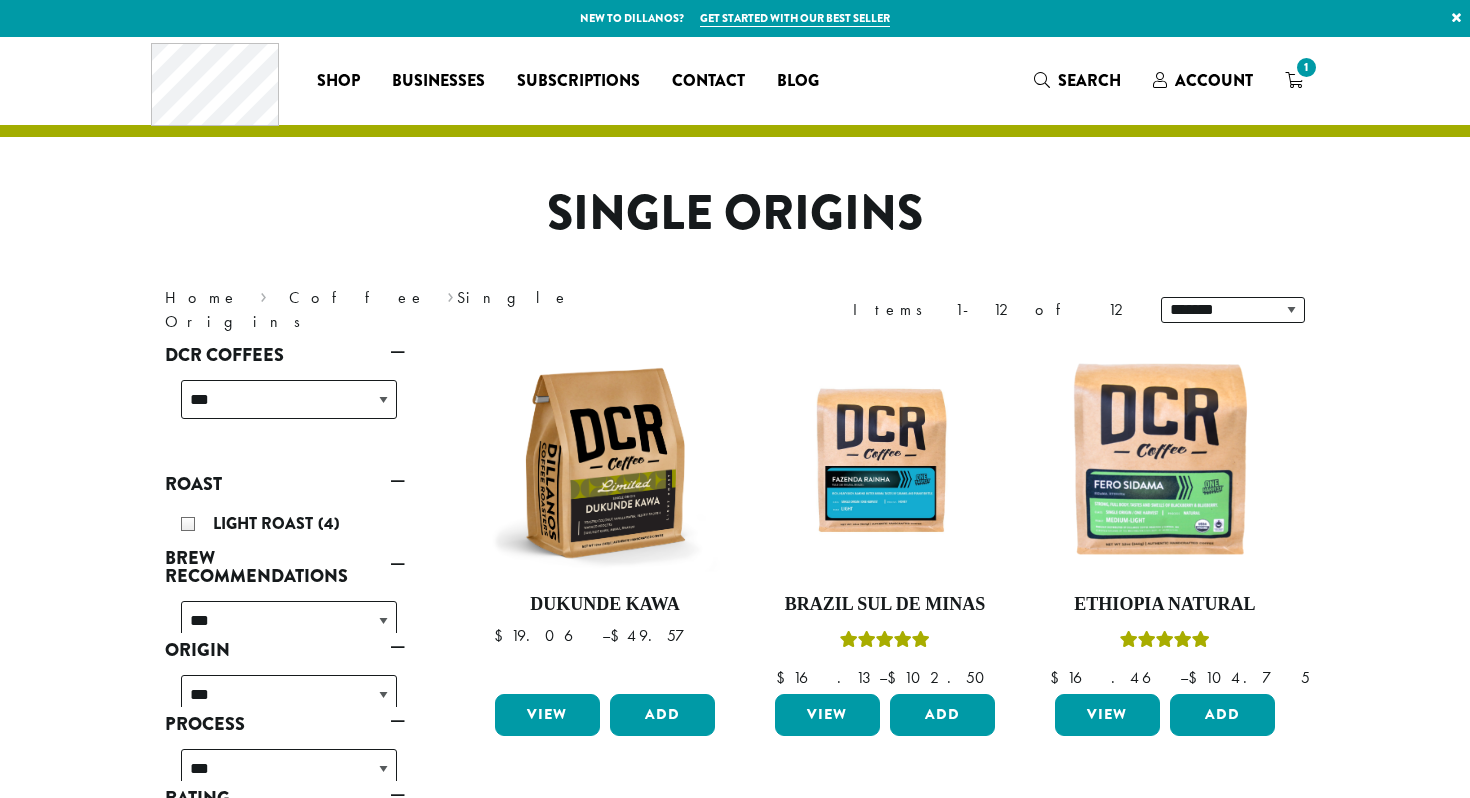 scroll, scrollTop: 0, scrollLeft: 0, axis: both 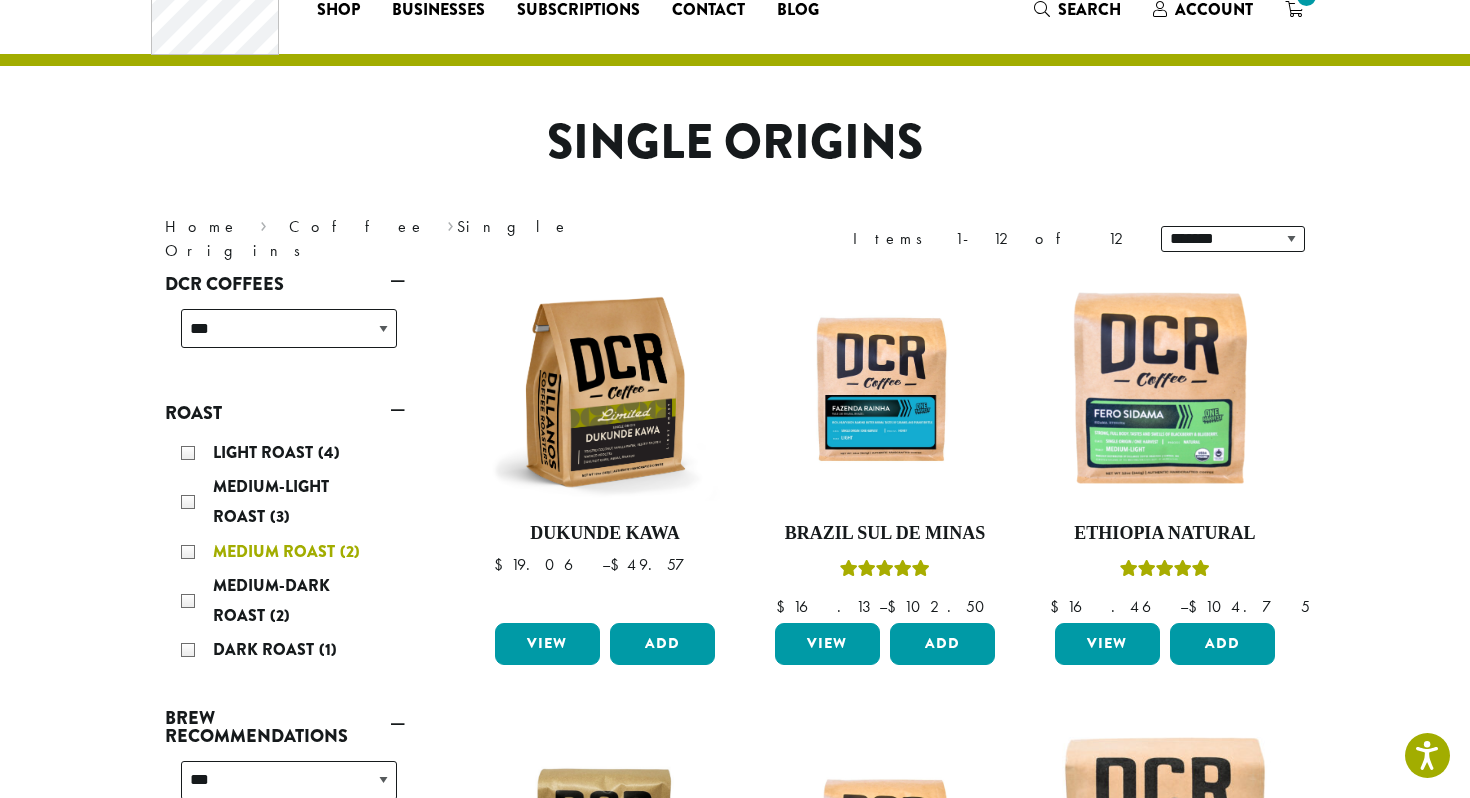 click on "Medium Roast (2)" at bounding box center [289, 552] 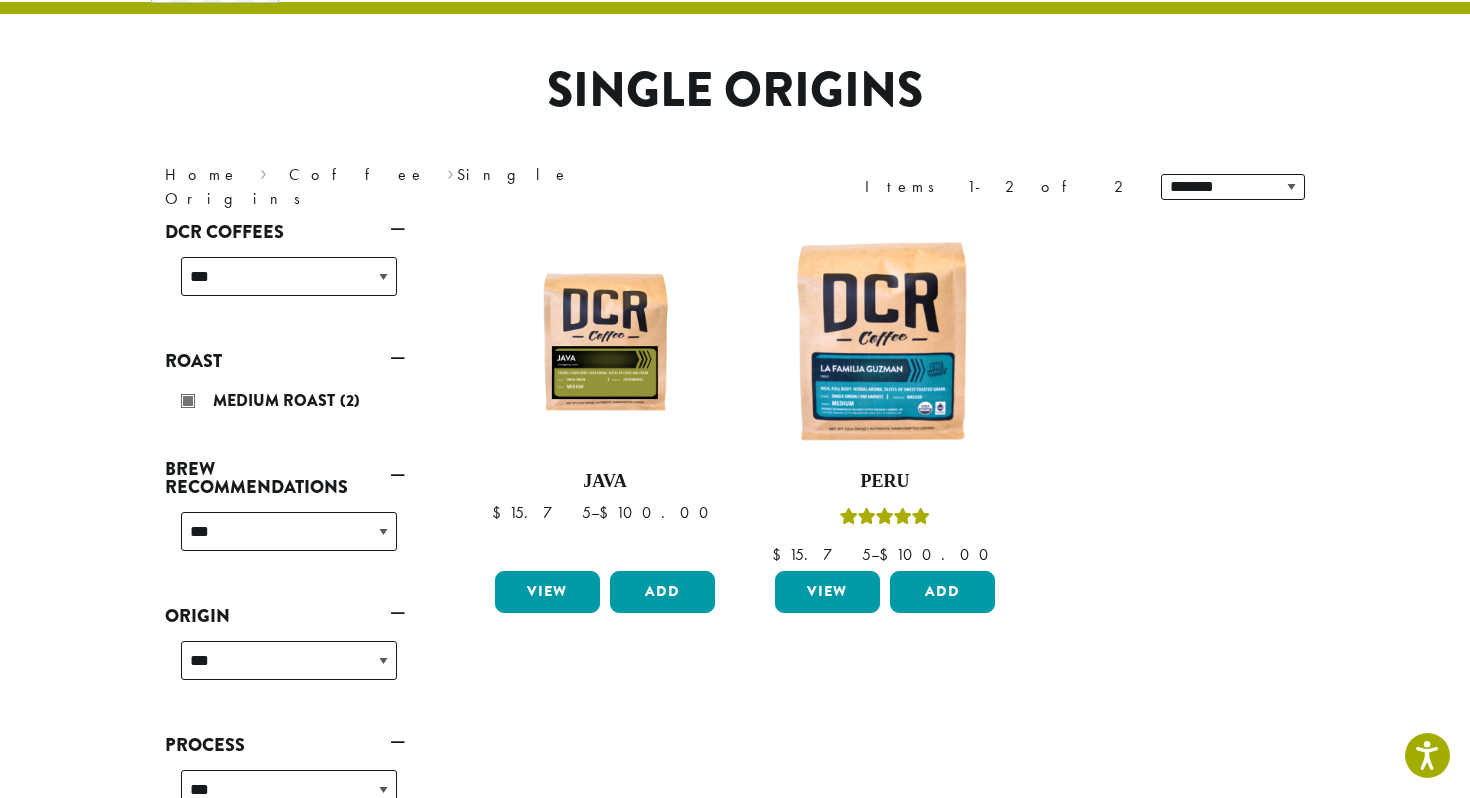 scroll, scrollTop: 123, scrollLeft: 0, axis: vertical 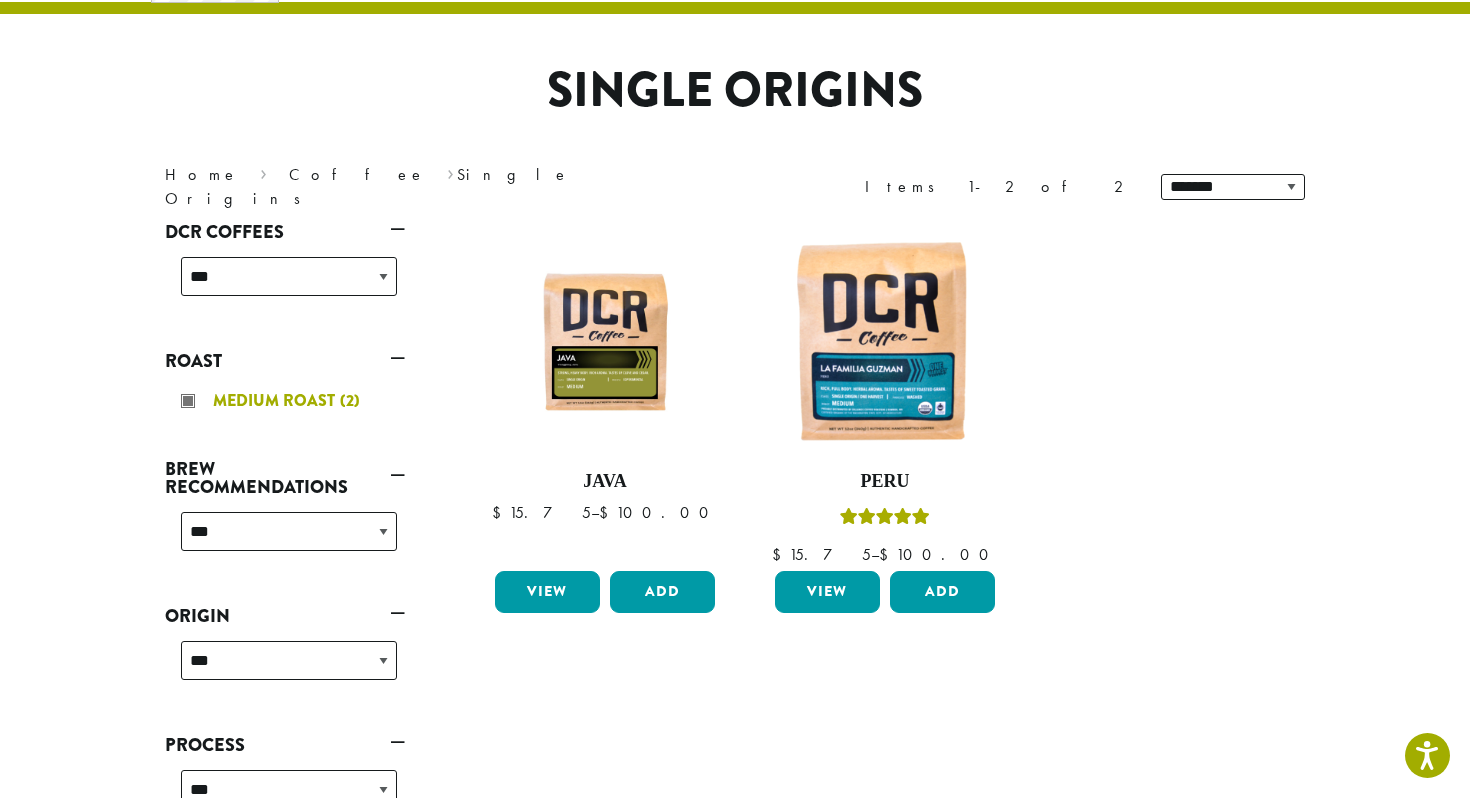 click on "Medium Roast (2)" at bounding box center [289, 401] 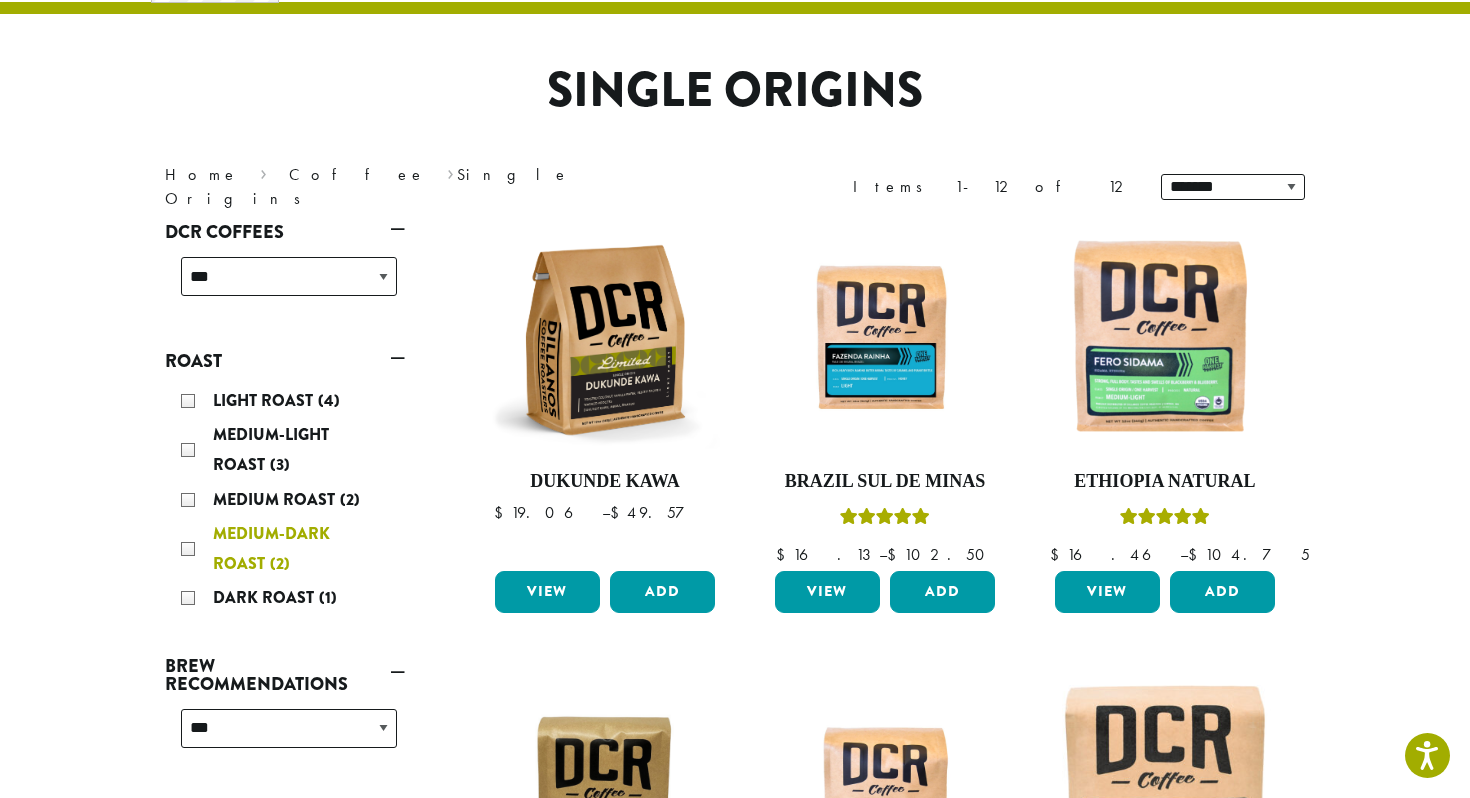 click on "Medium-Dark Roast (2)" at bounding box center [289, 549] 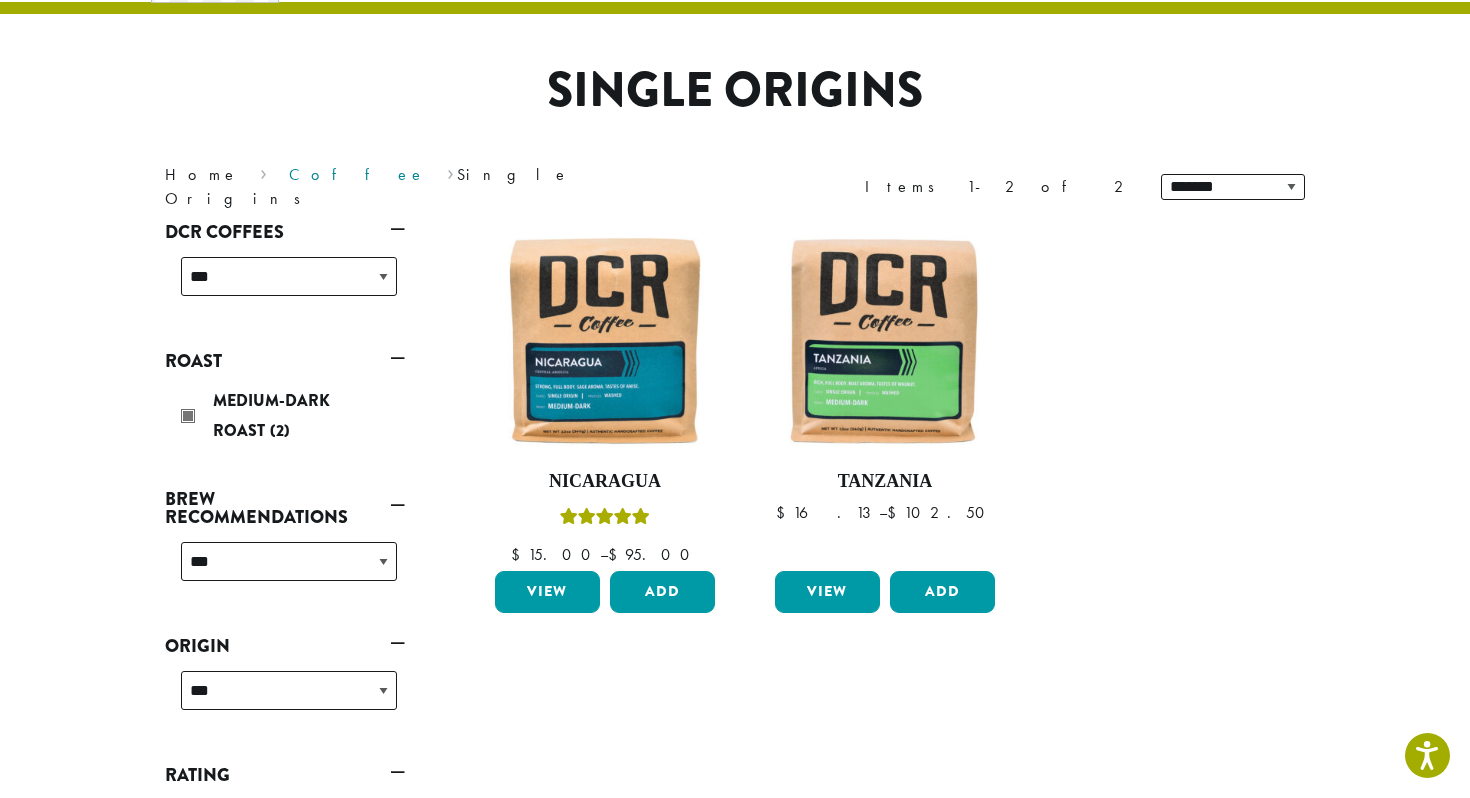 click on "Coffee" at bounding box center [357, 174] 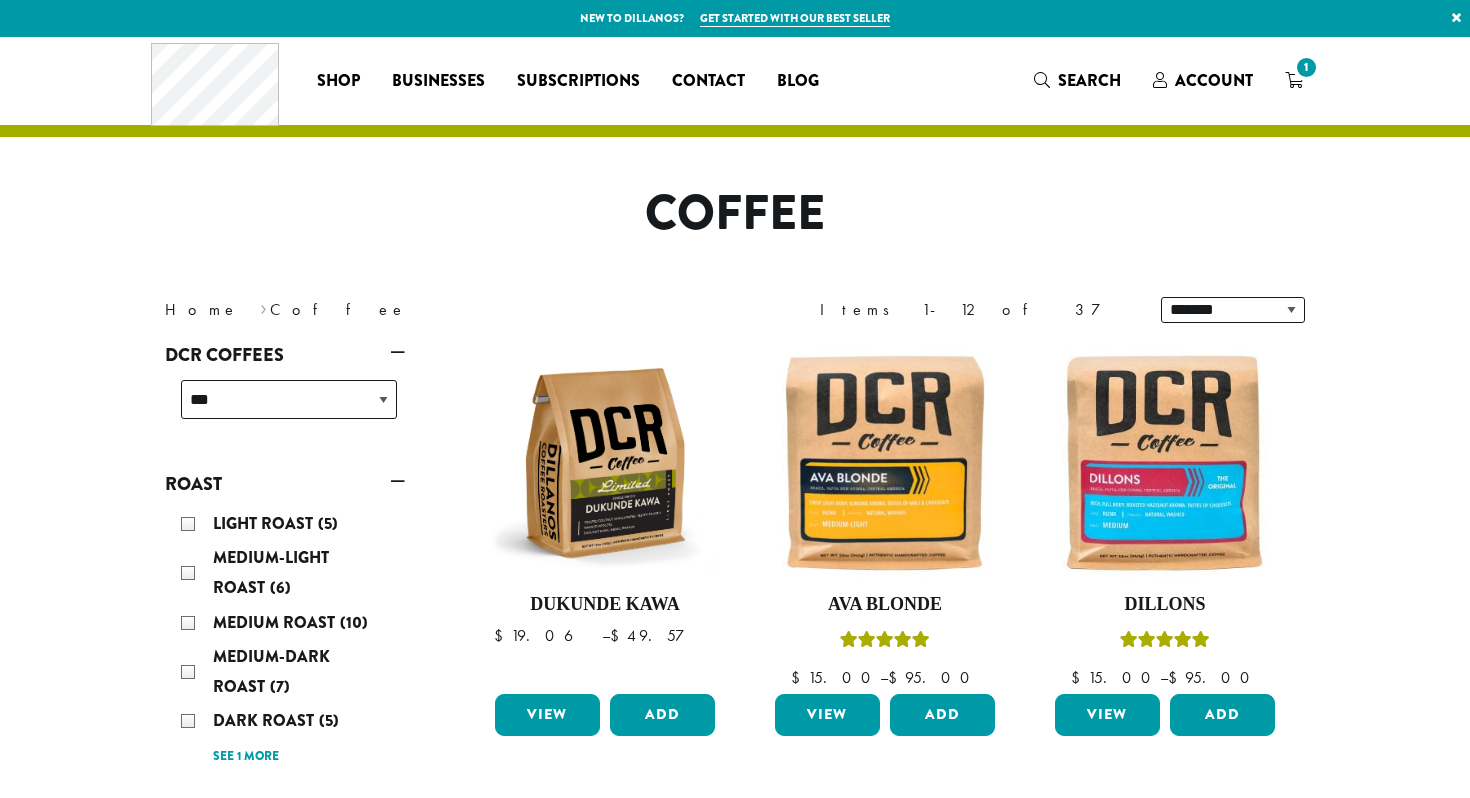 scroll, scrollTop: 0, scrollLeft: 0, axis: both 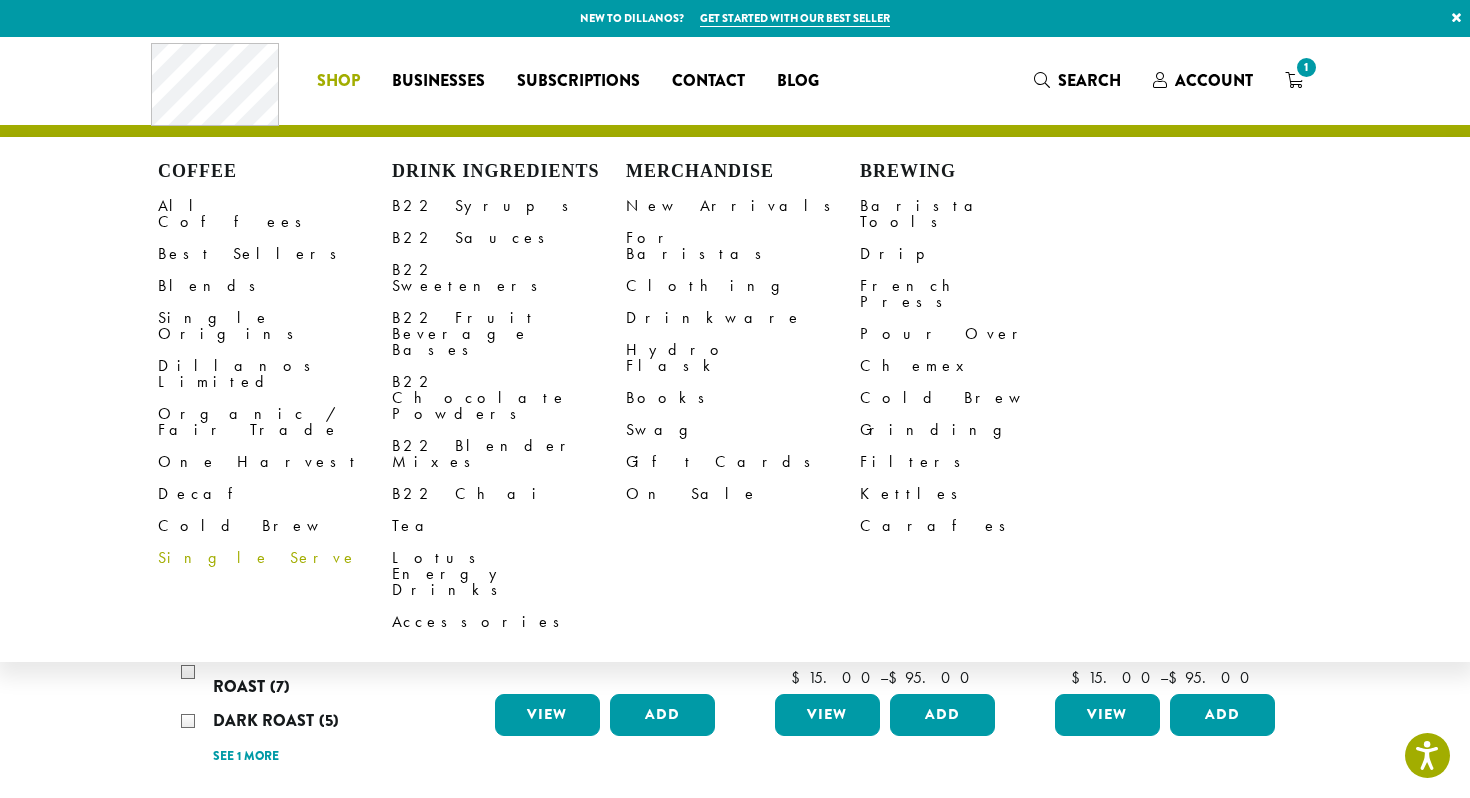 click on "Single Serve" at bounding box center [275, 558] 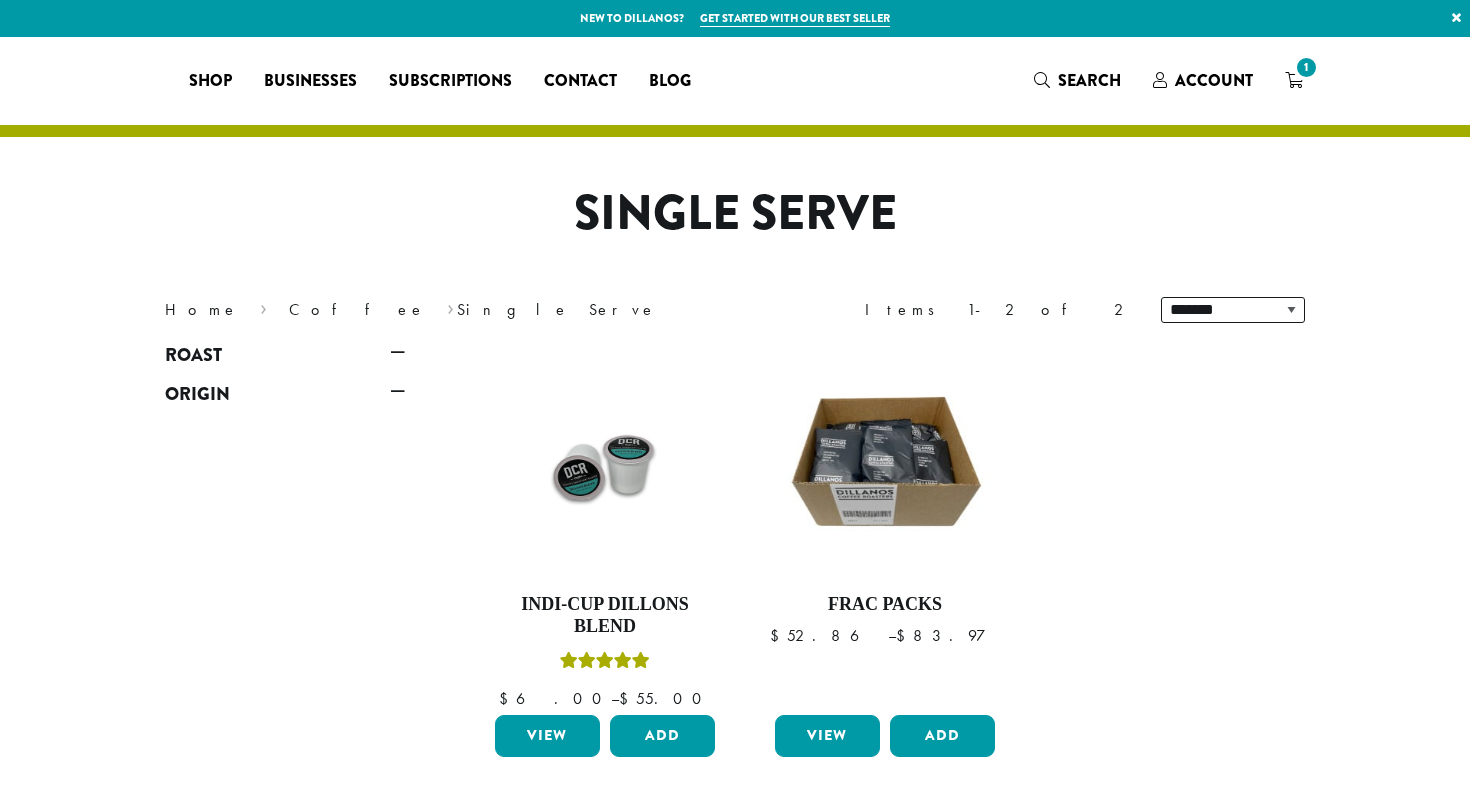 scroll, scrollTop: 0, scrollLeft: 0, axis: both 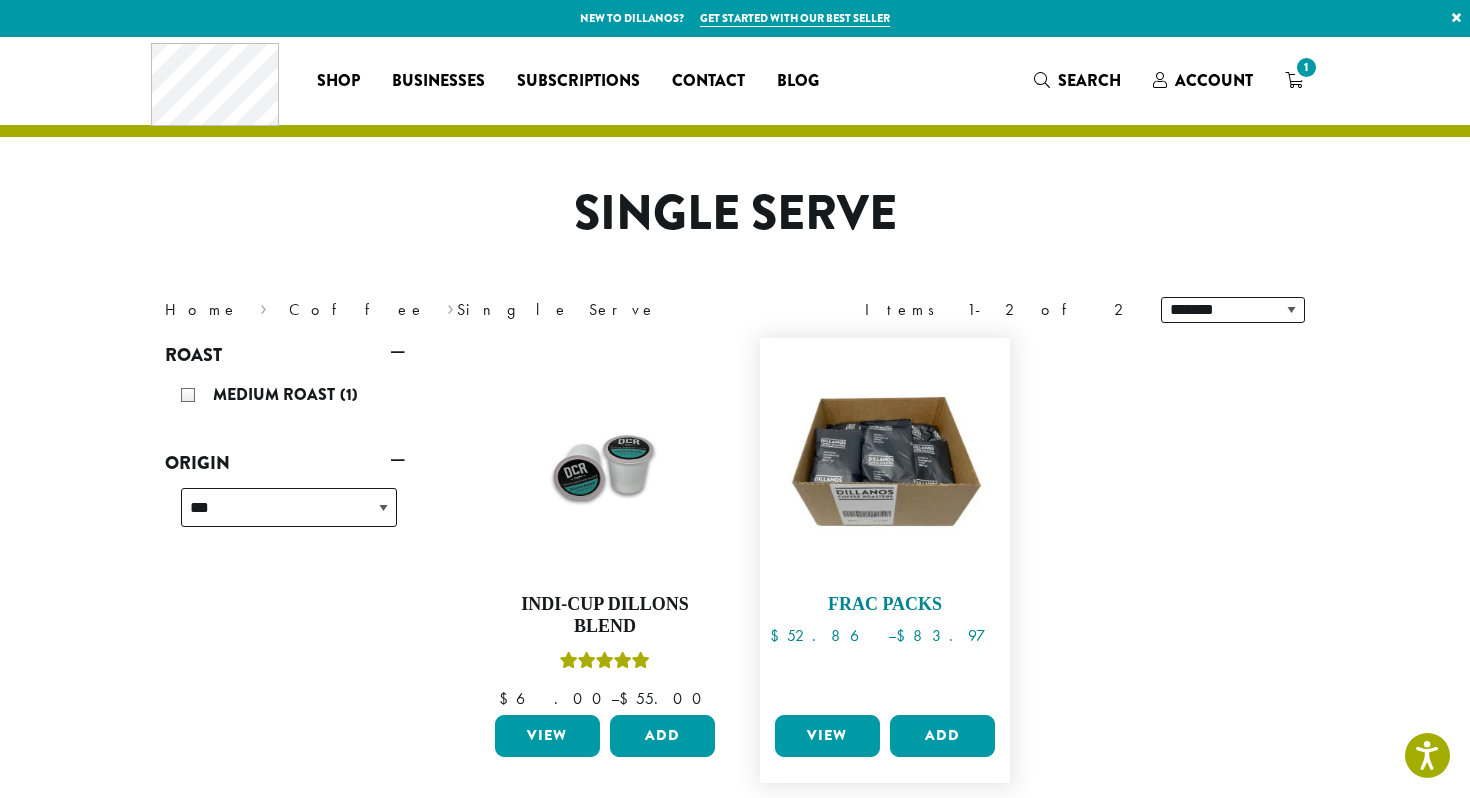 click on "Frac Packs" at bounding box center [885, 605] 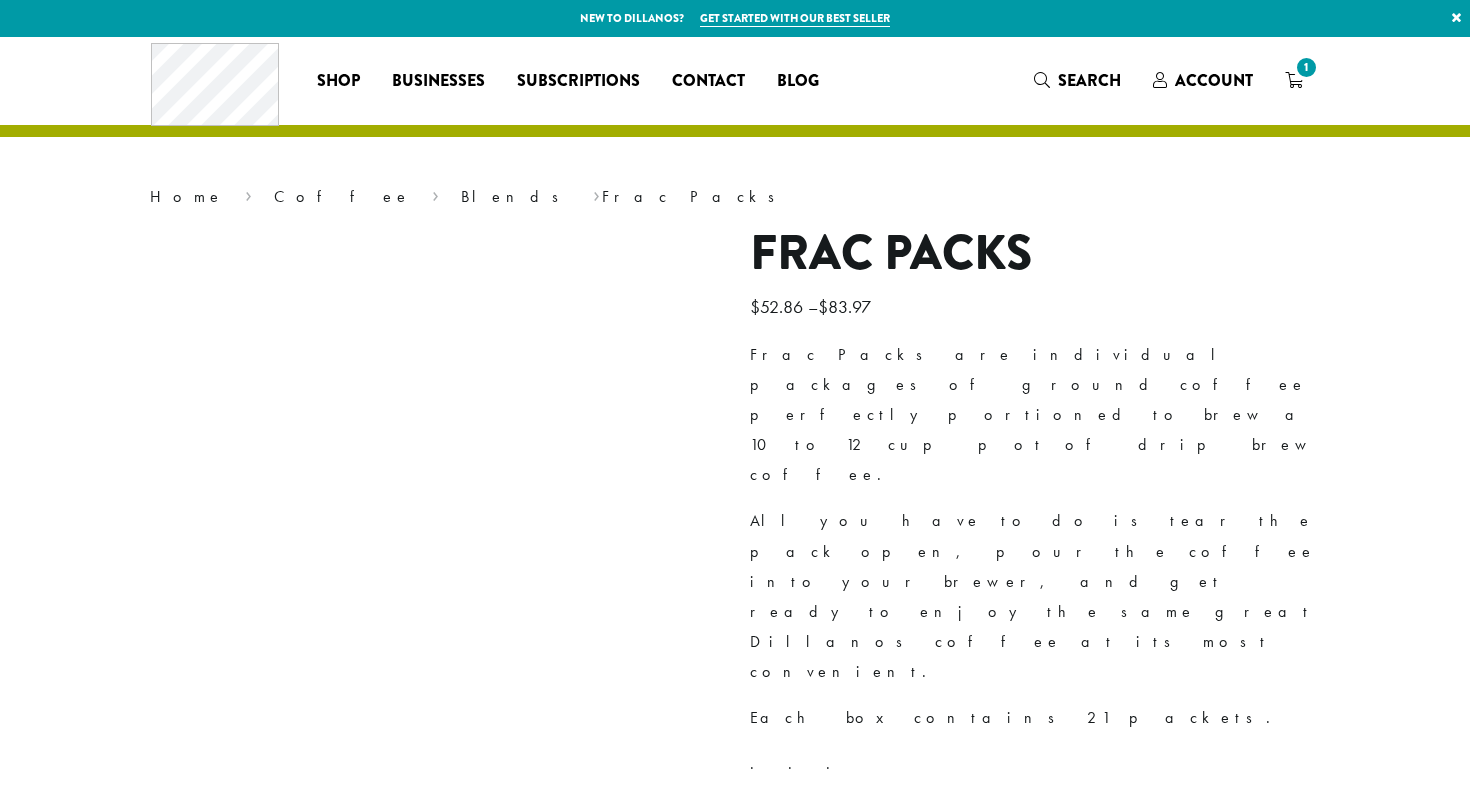 scroll, scrollTop: 0, scrollLeft: 0, axis: both 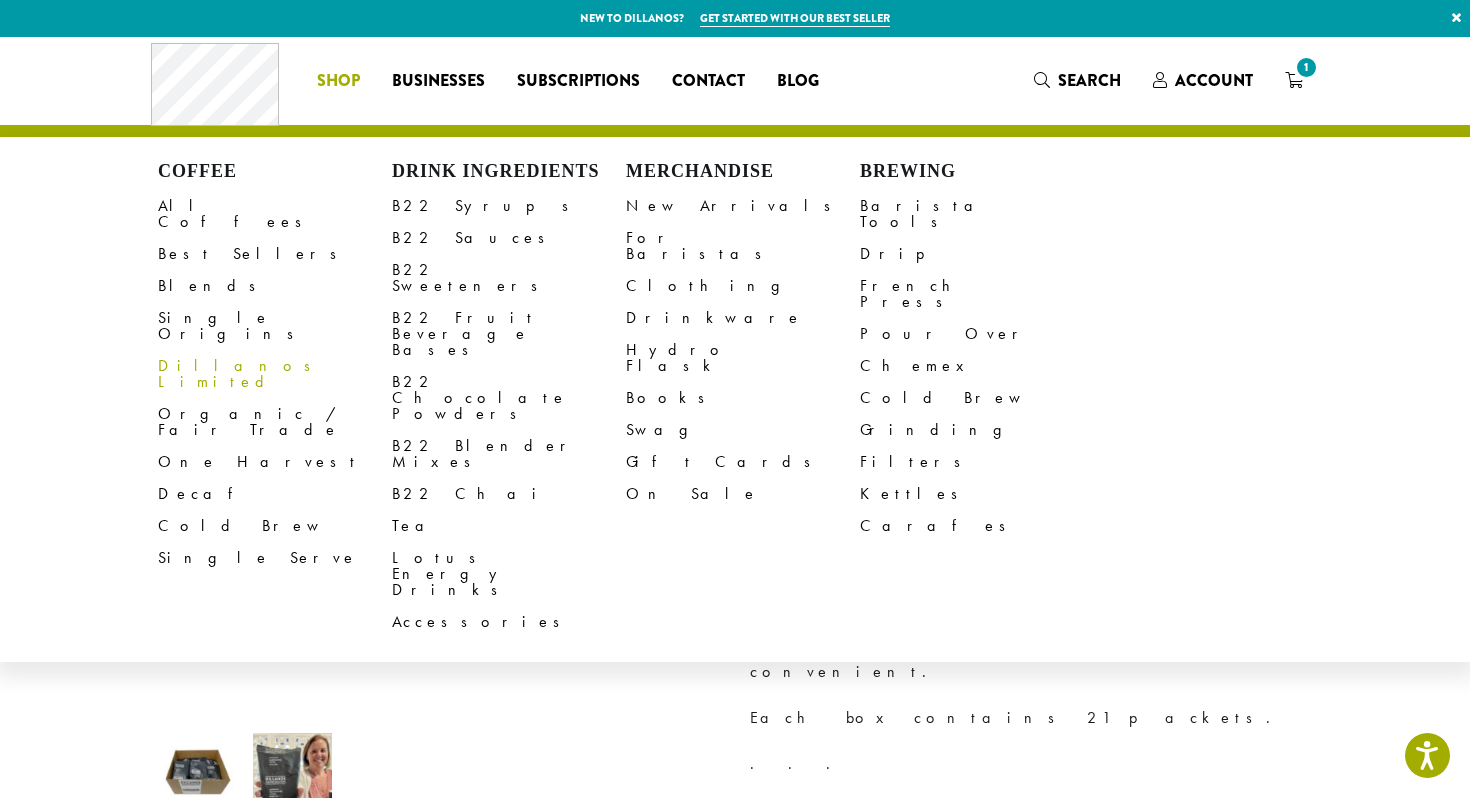 click on "Dillanos Limited" at bounding box center [275, 374] 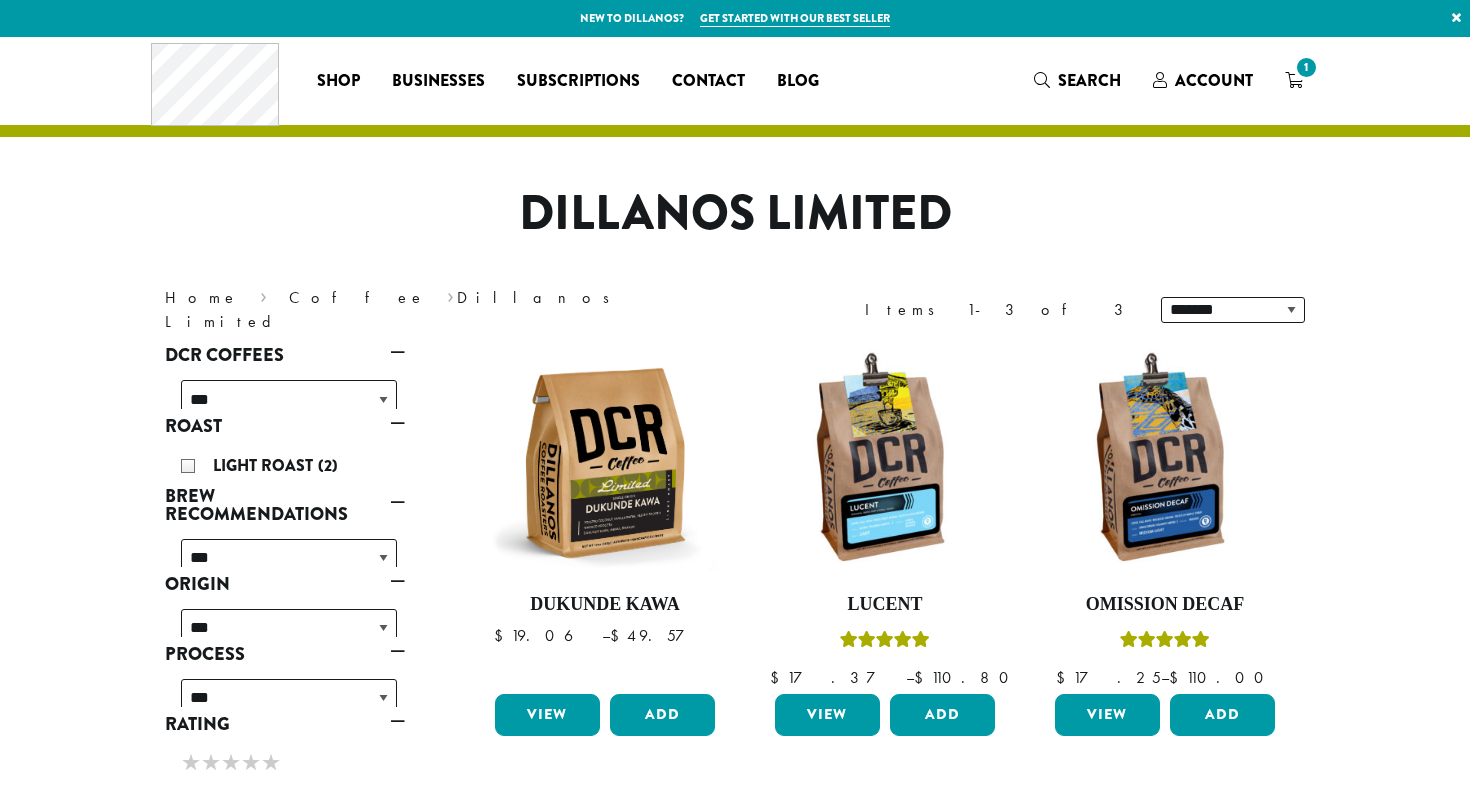 scroll, scrollTop: 0, scrollLeft: 0, axis: both 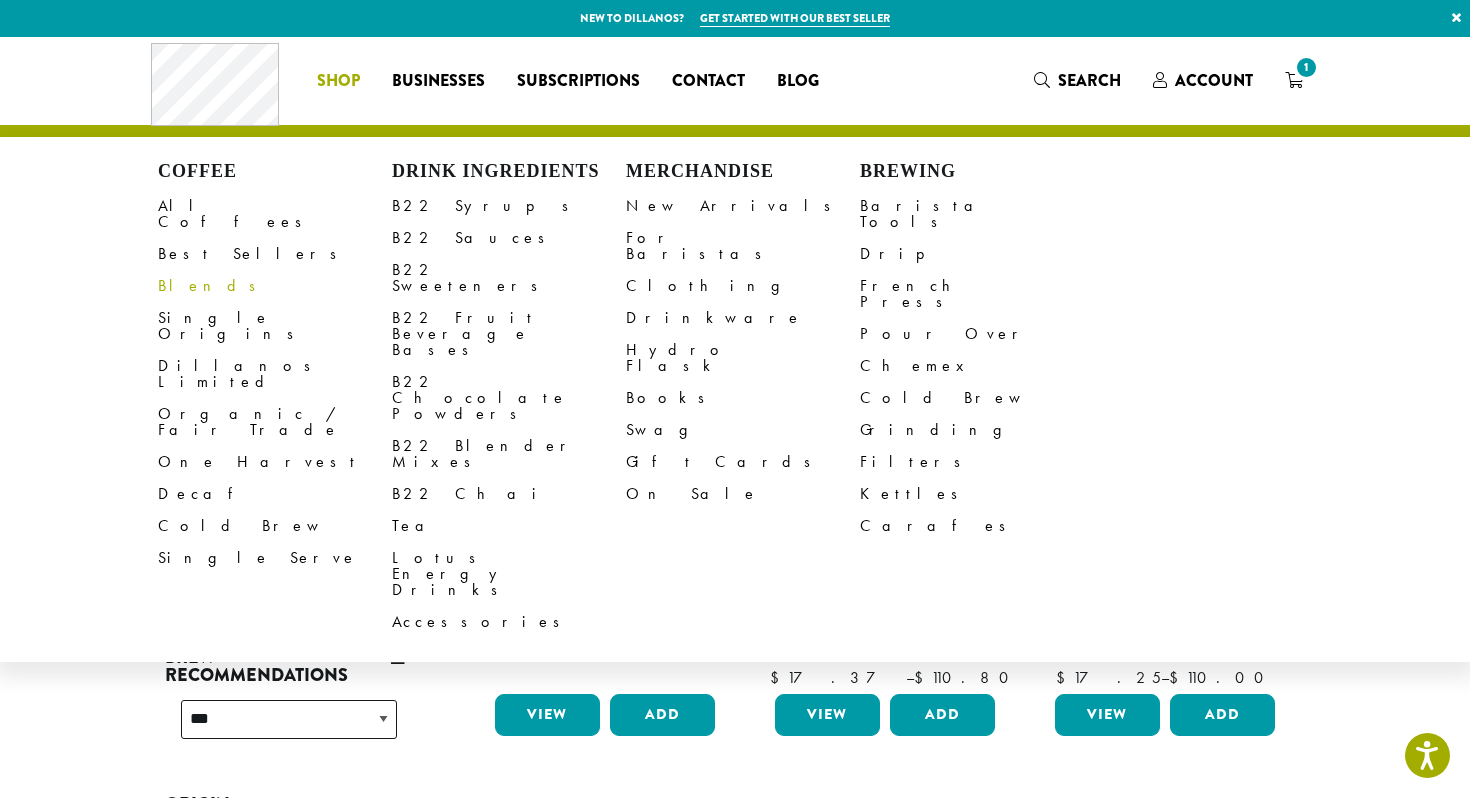 click on "Blends" at bounding box center [275, 286] 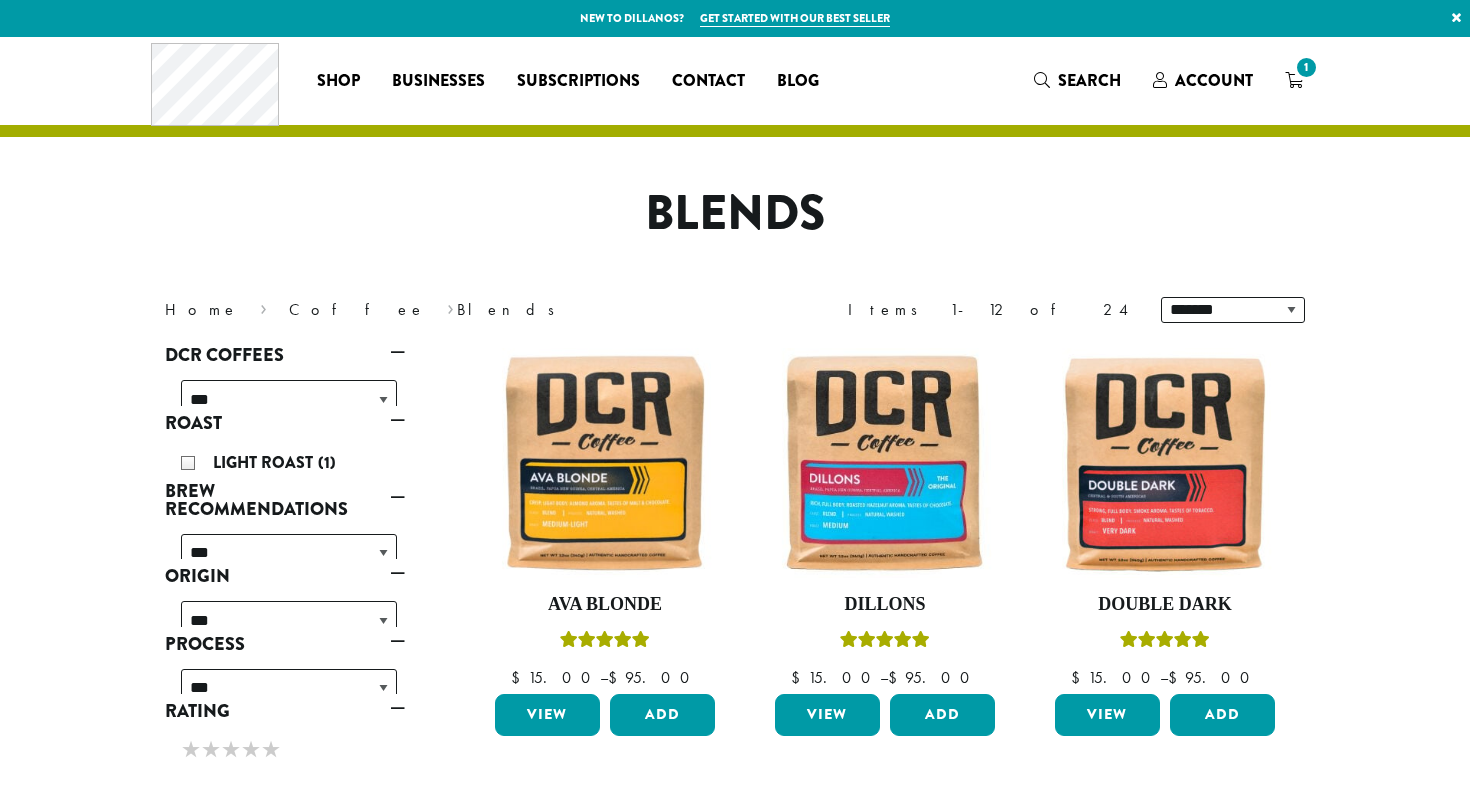 scroll, scrollTop: 0, scrollLeft: 0, axis: both 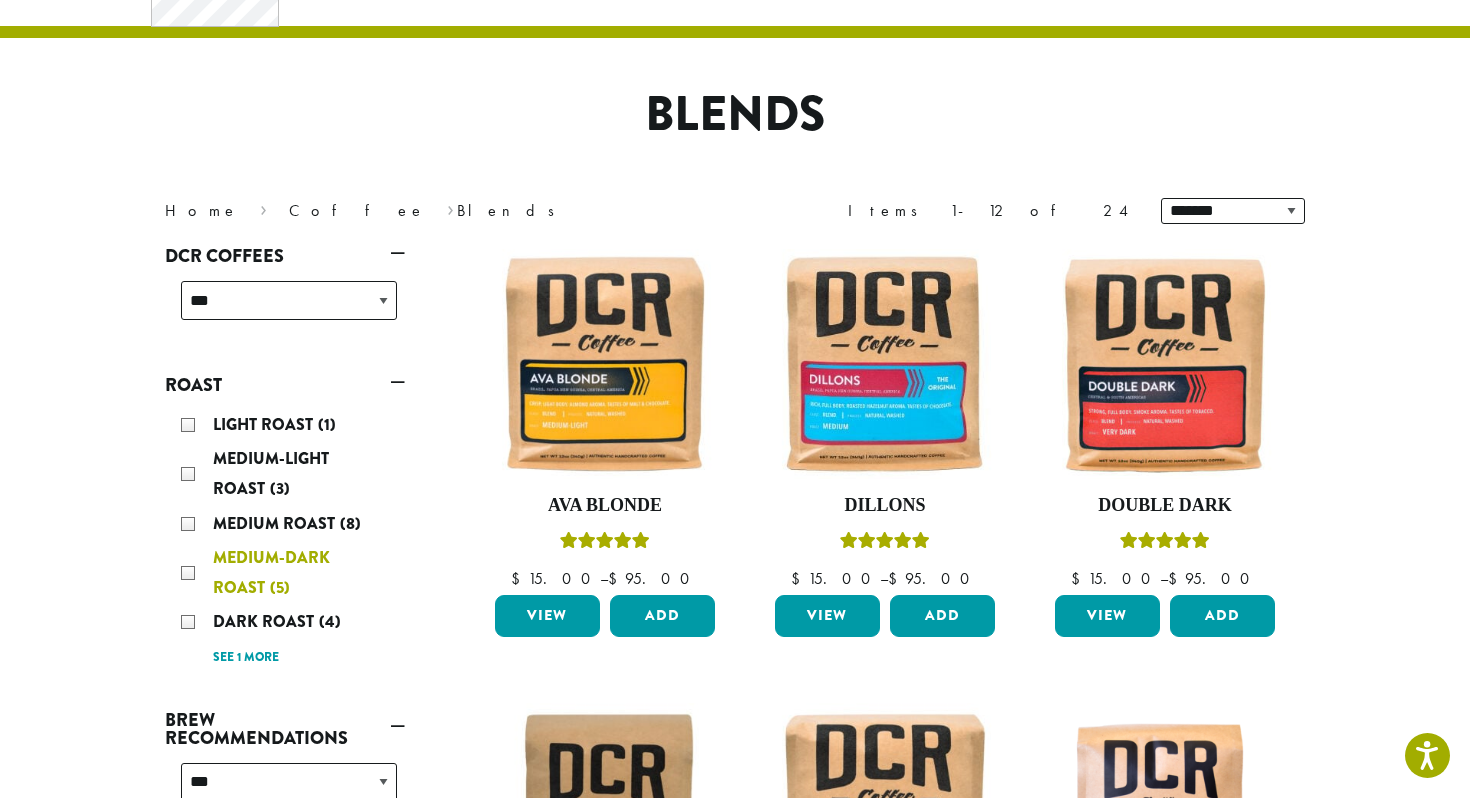 click on "Medium-Dark Roast (5)" at bounding box center [289, 573] 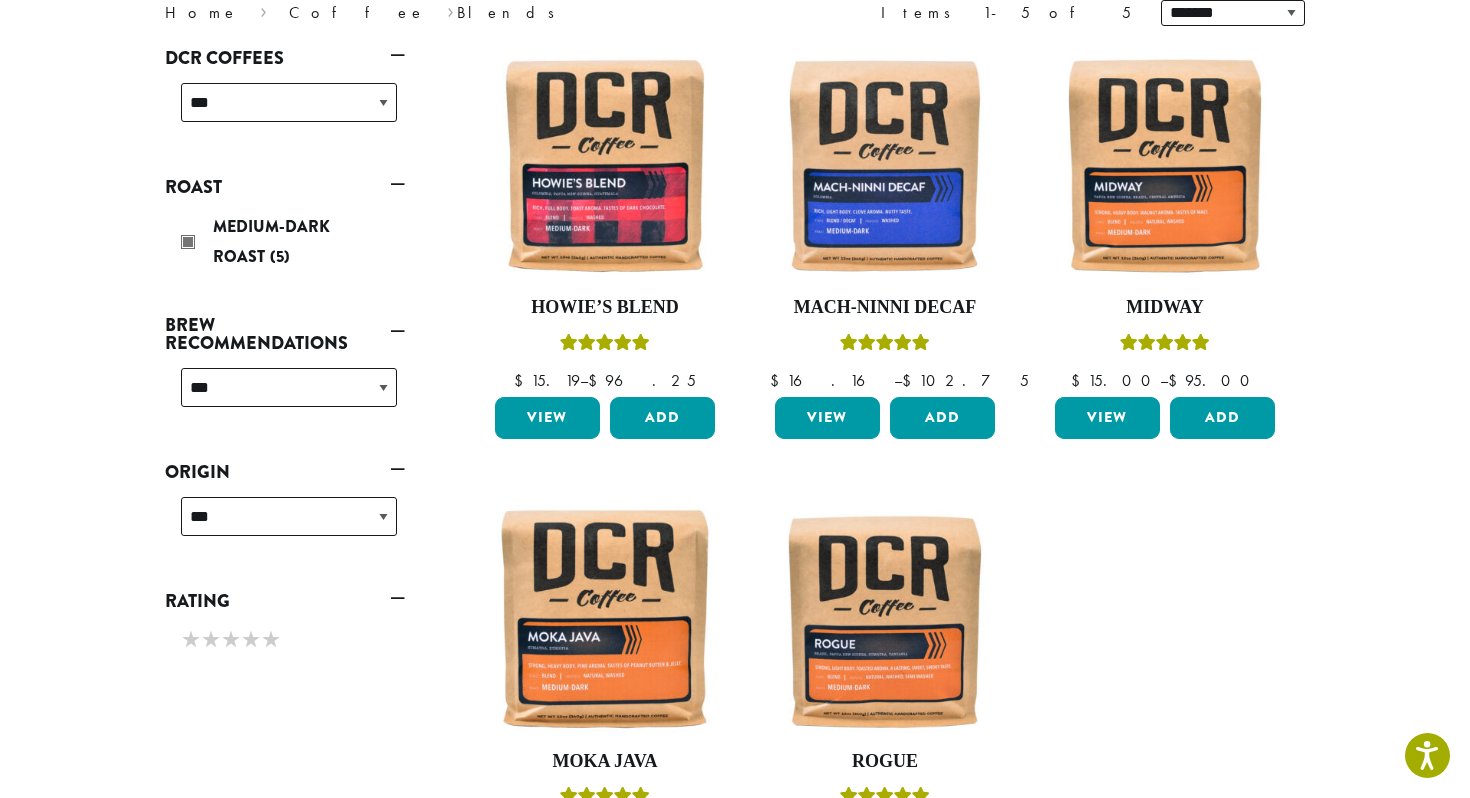 scroll, scrollTop: 296, scrollLeft: 0, axis: vertical 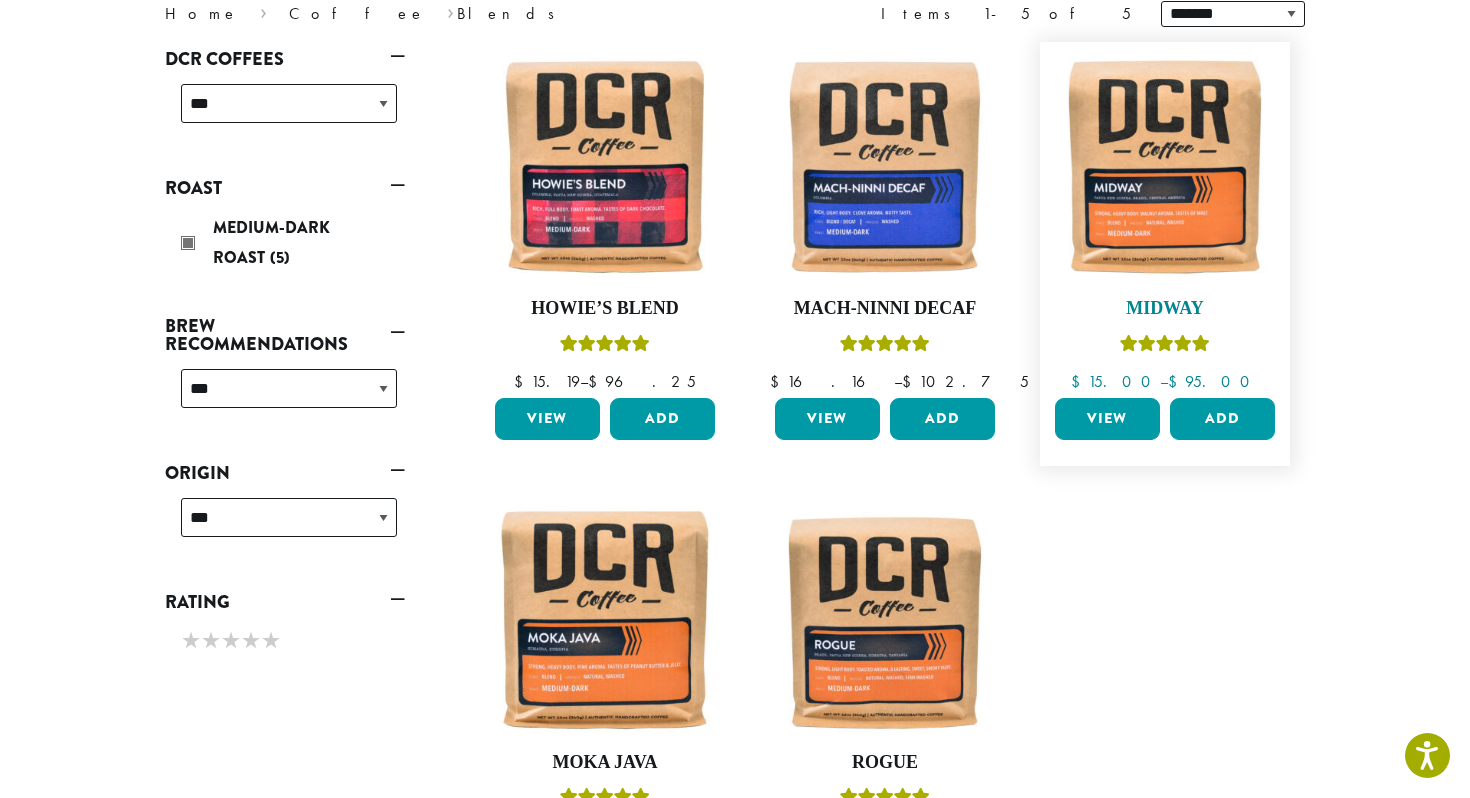 click at bounding box center (1165, 167) 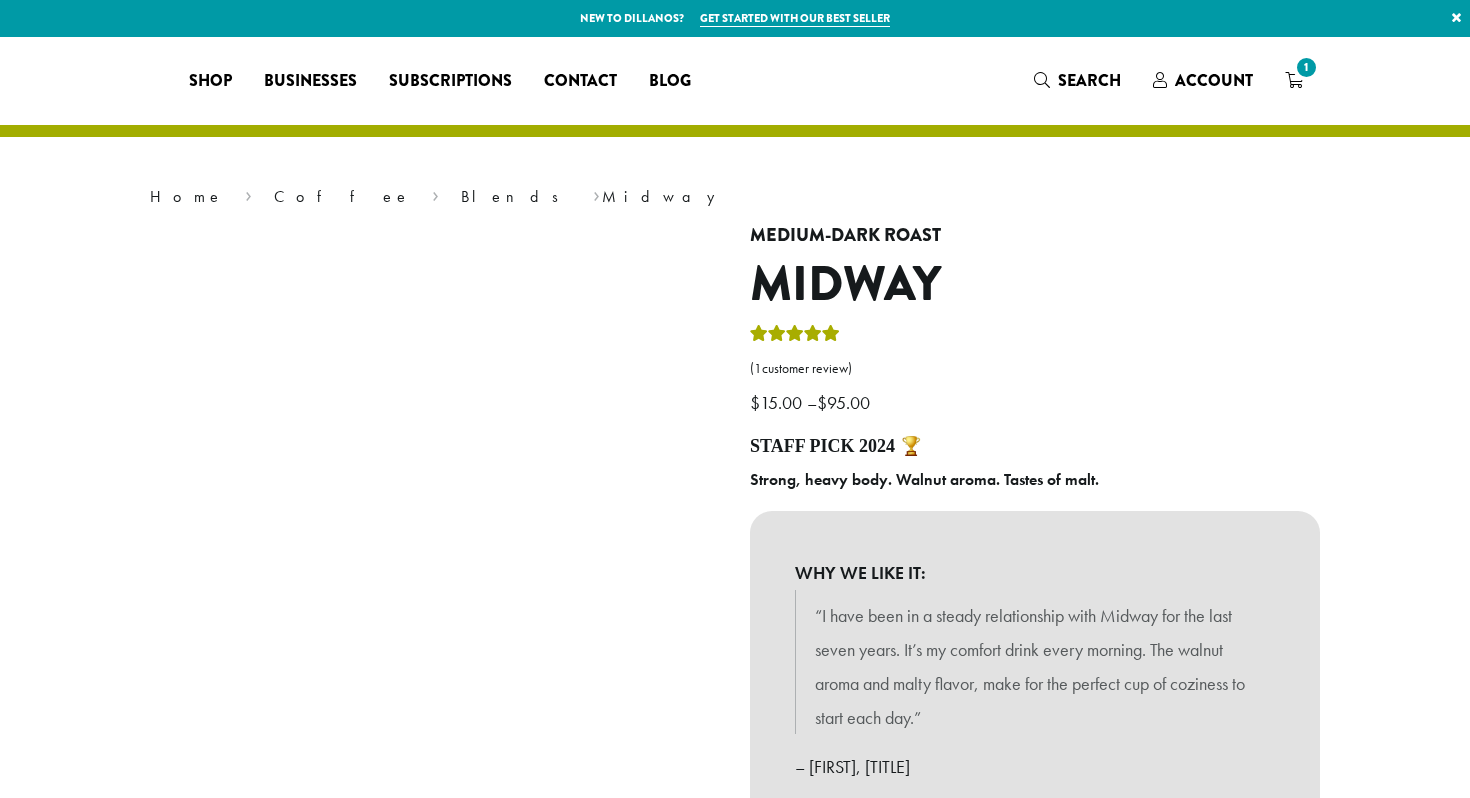 scroll, scrollTop: 0, scrollLeft: 0, axis: both 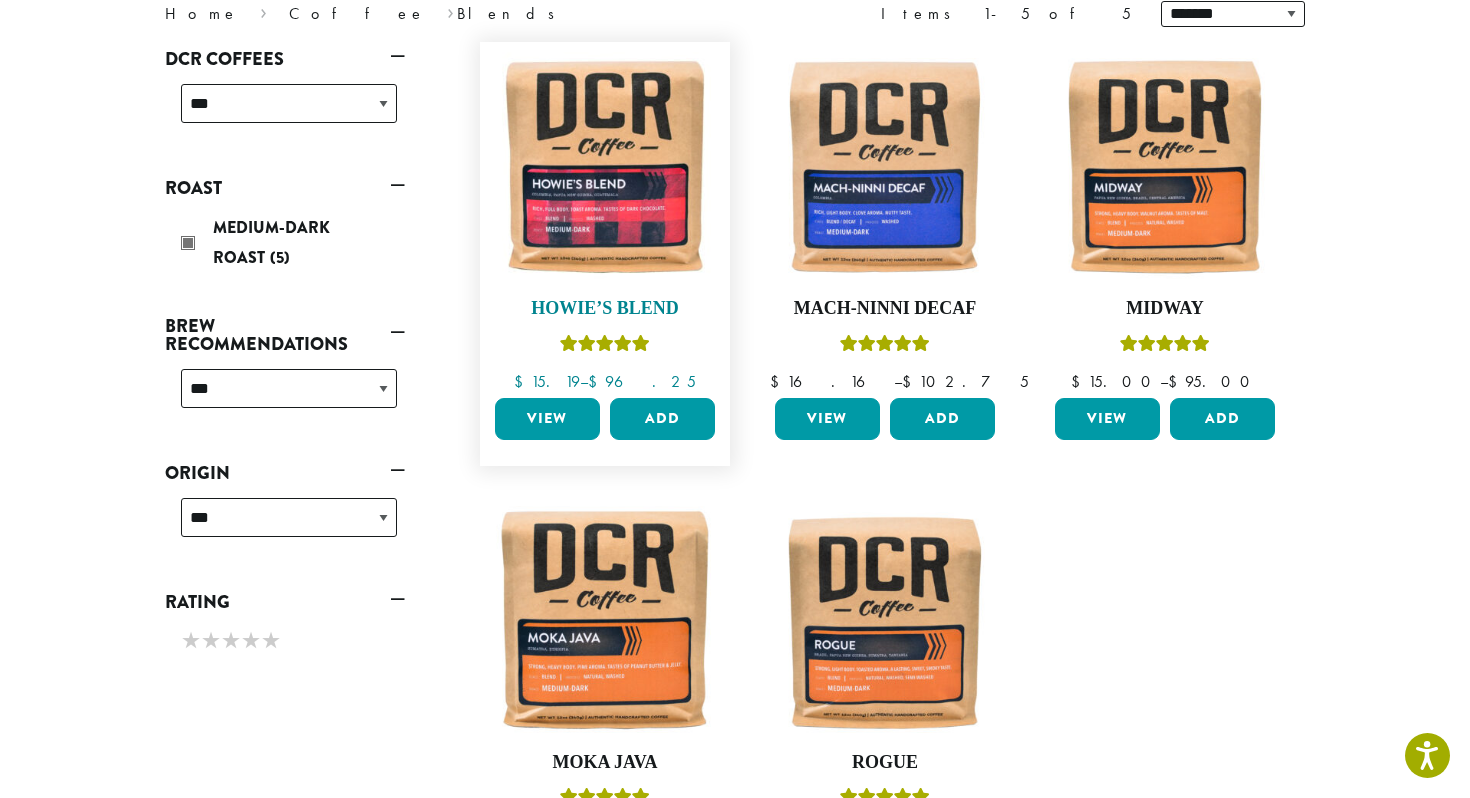 click at bounding box center [605, 167] 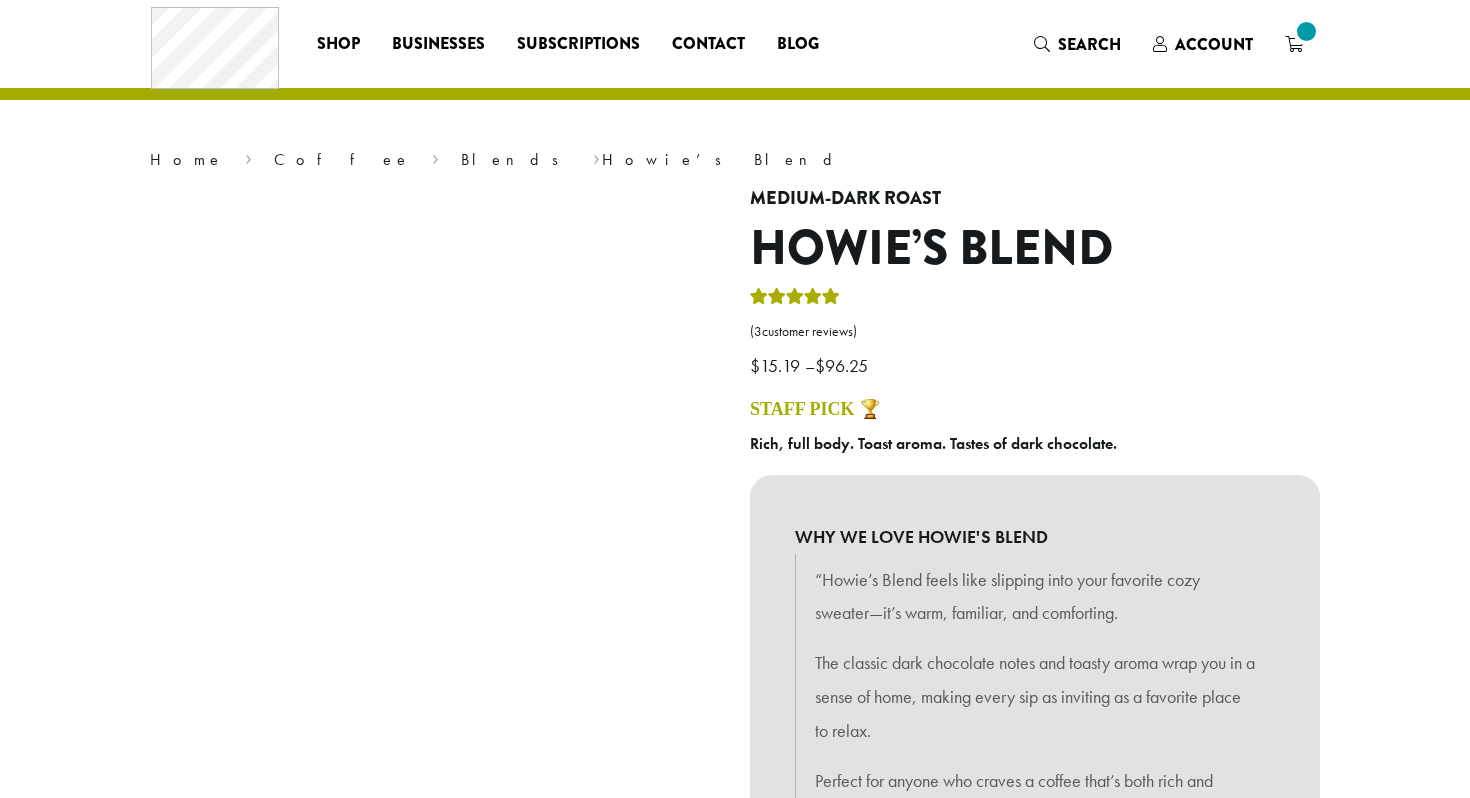 scroll, scrollTop: 0, scrollLeft: 0, axis: both 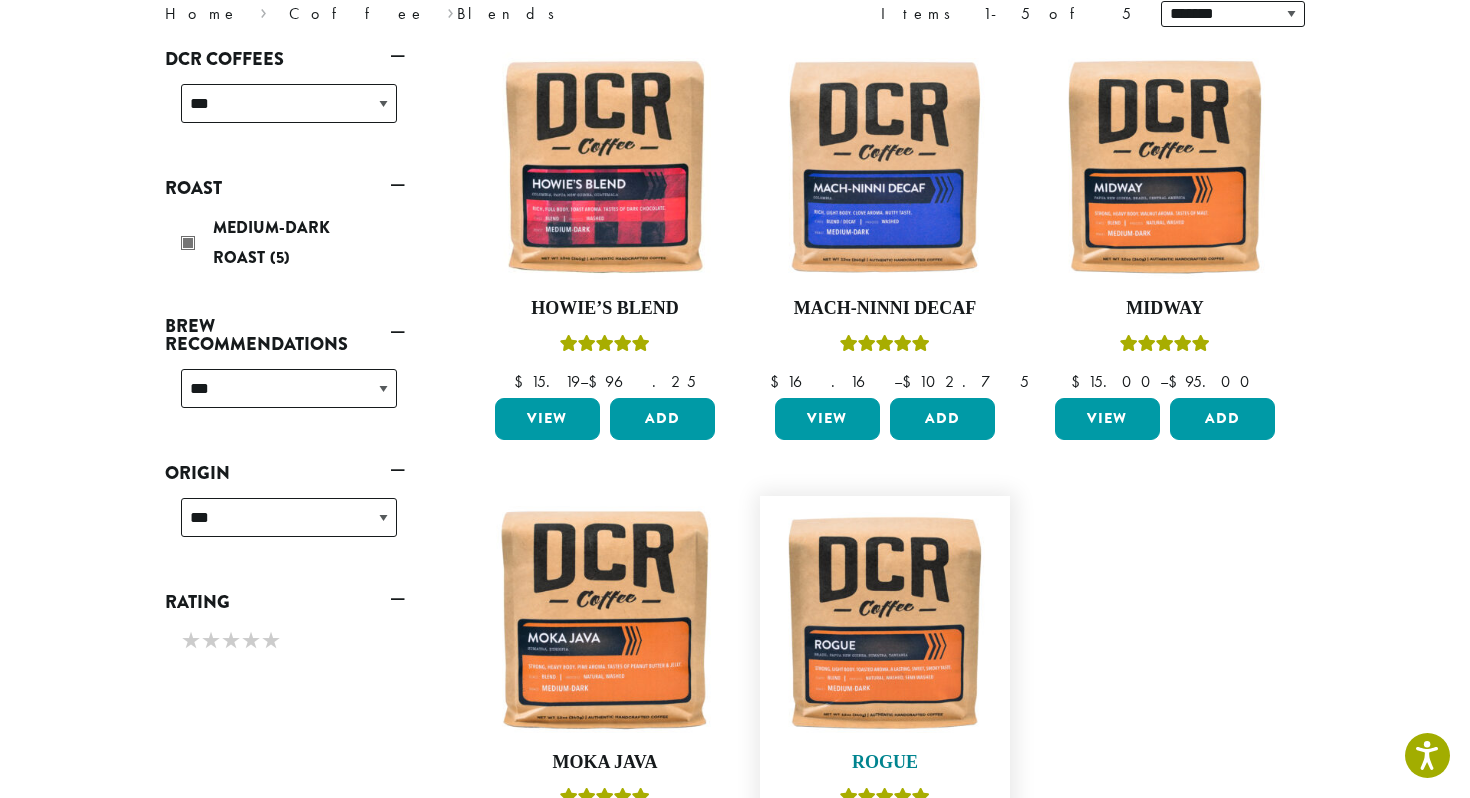 click at bounding box center (885, 621) 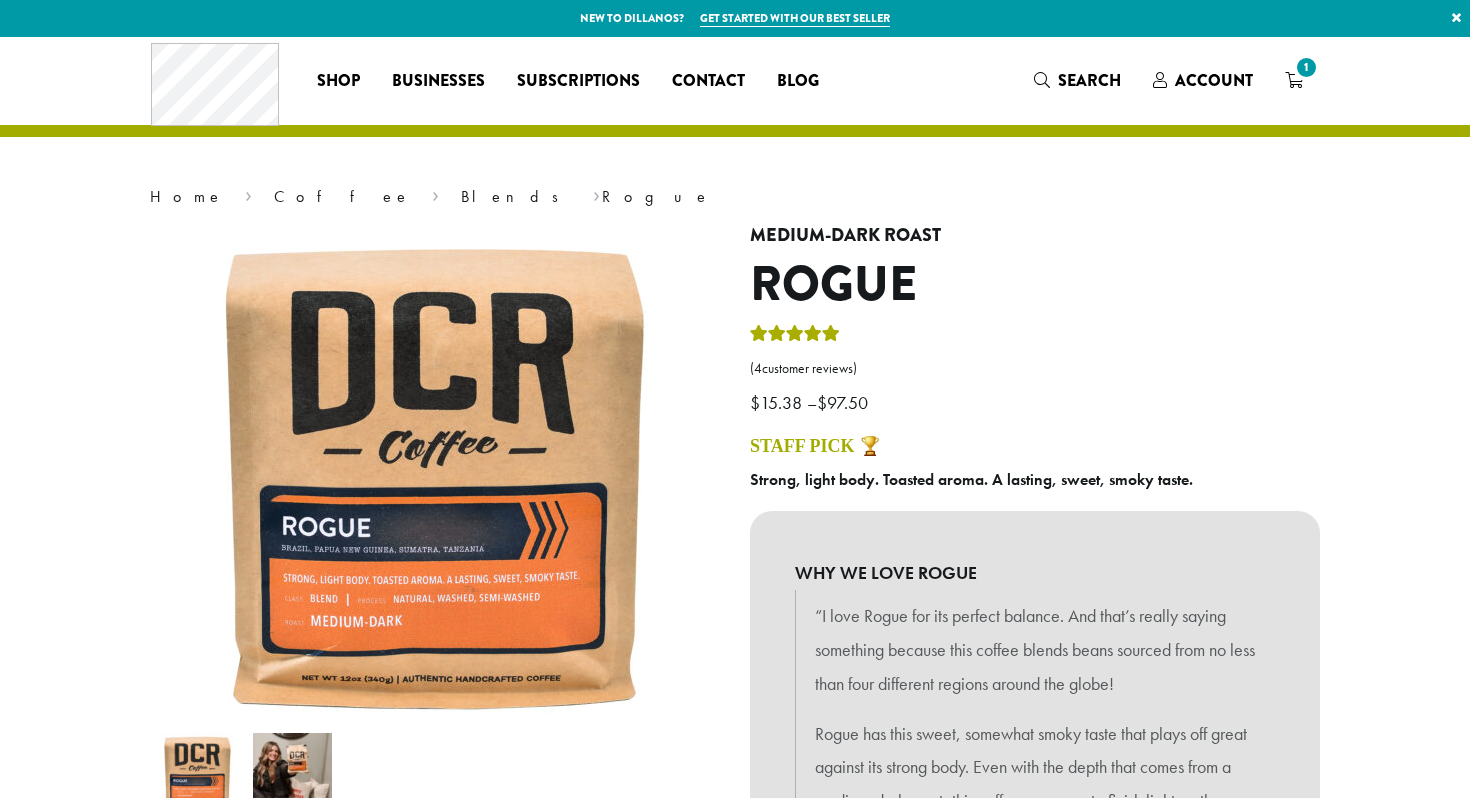 scroll, scrollTop: 0, scrollLeft: 0, axis: both 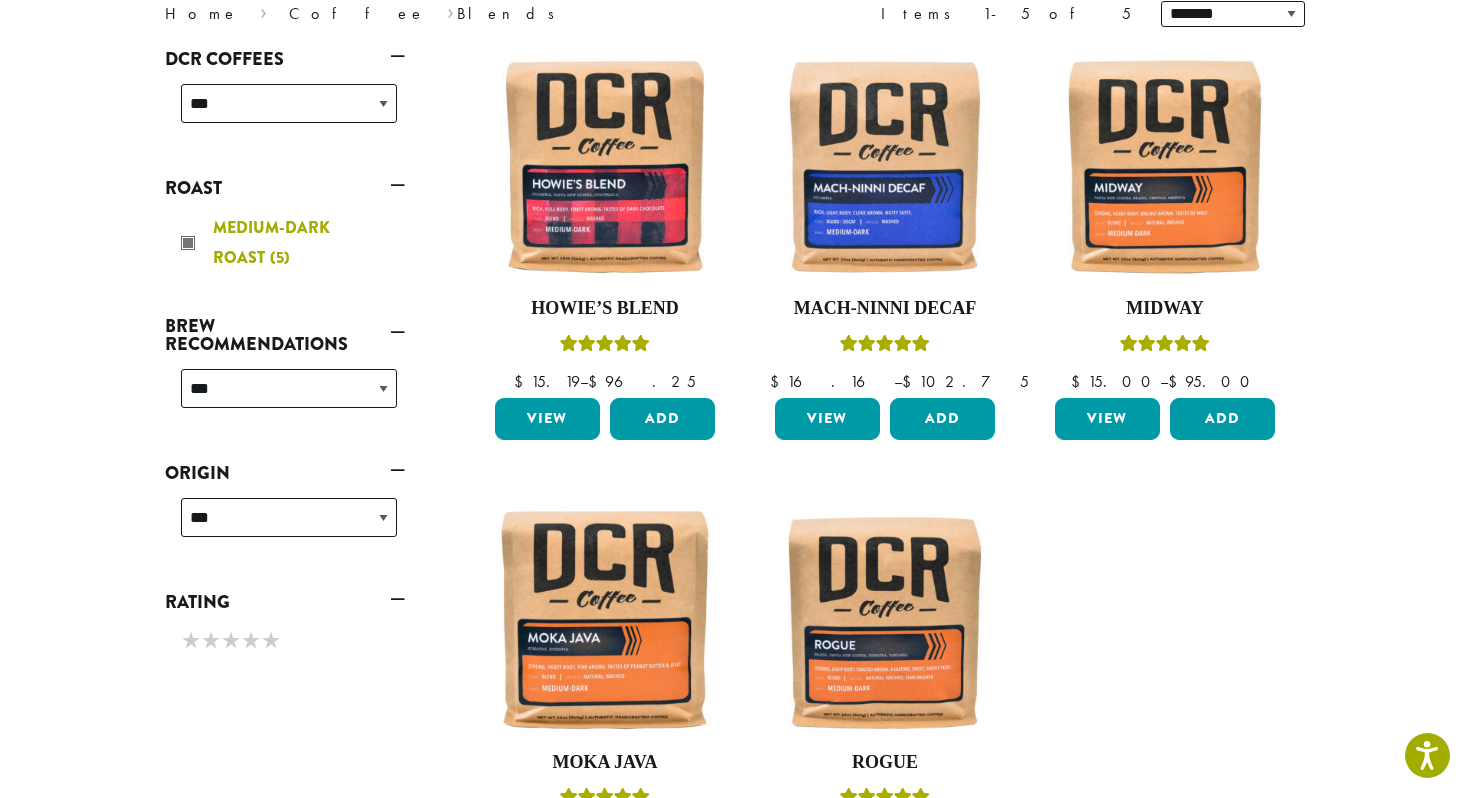 click on "Medium-Dark Roast (5)" at bounding box center [289, 243] 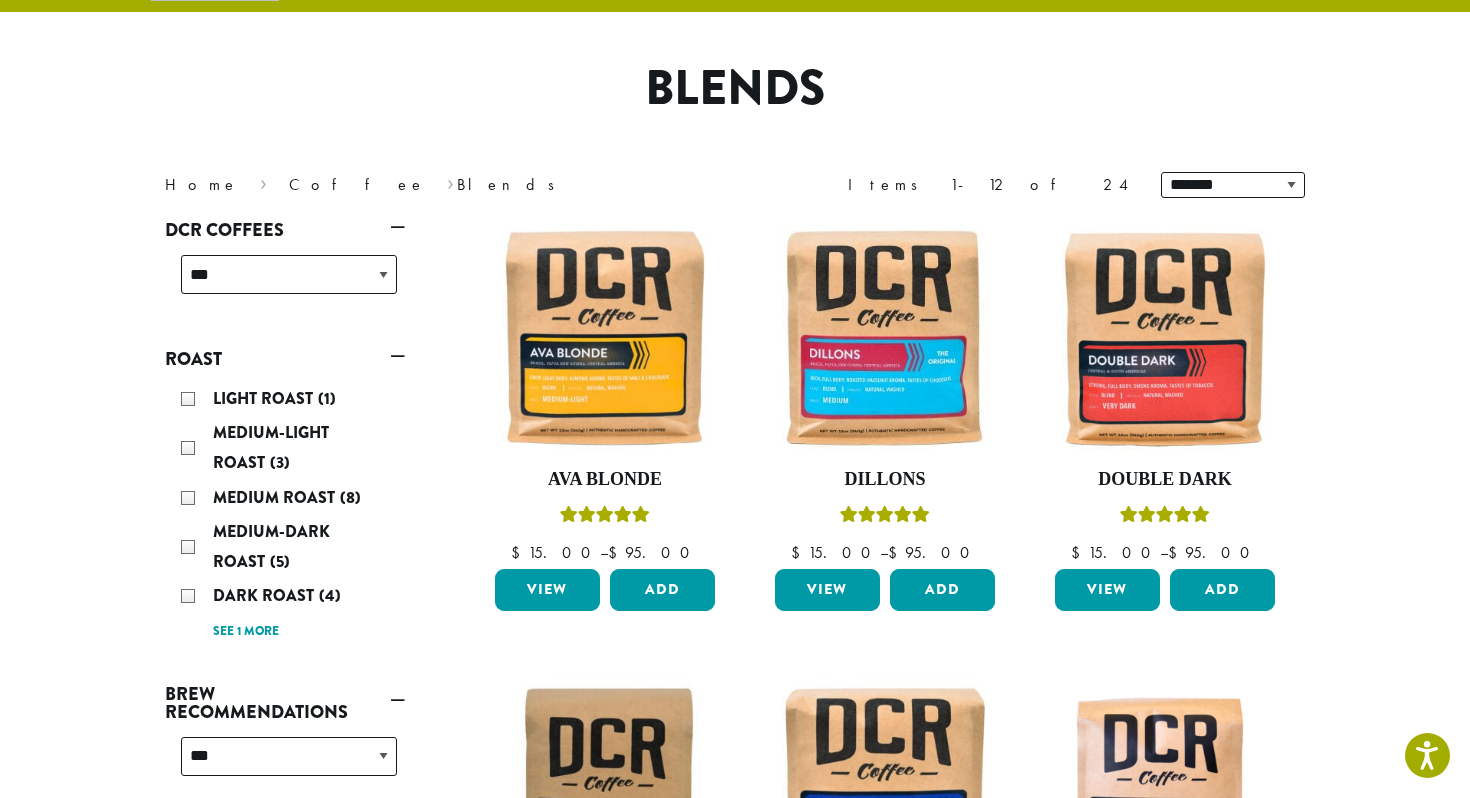 scroll, scrollTop: 123, scrollLeft: 0, axis: vertical 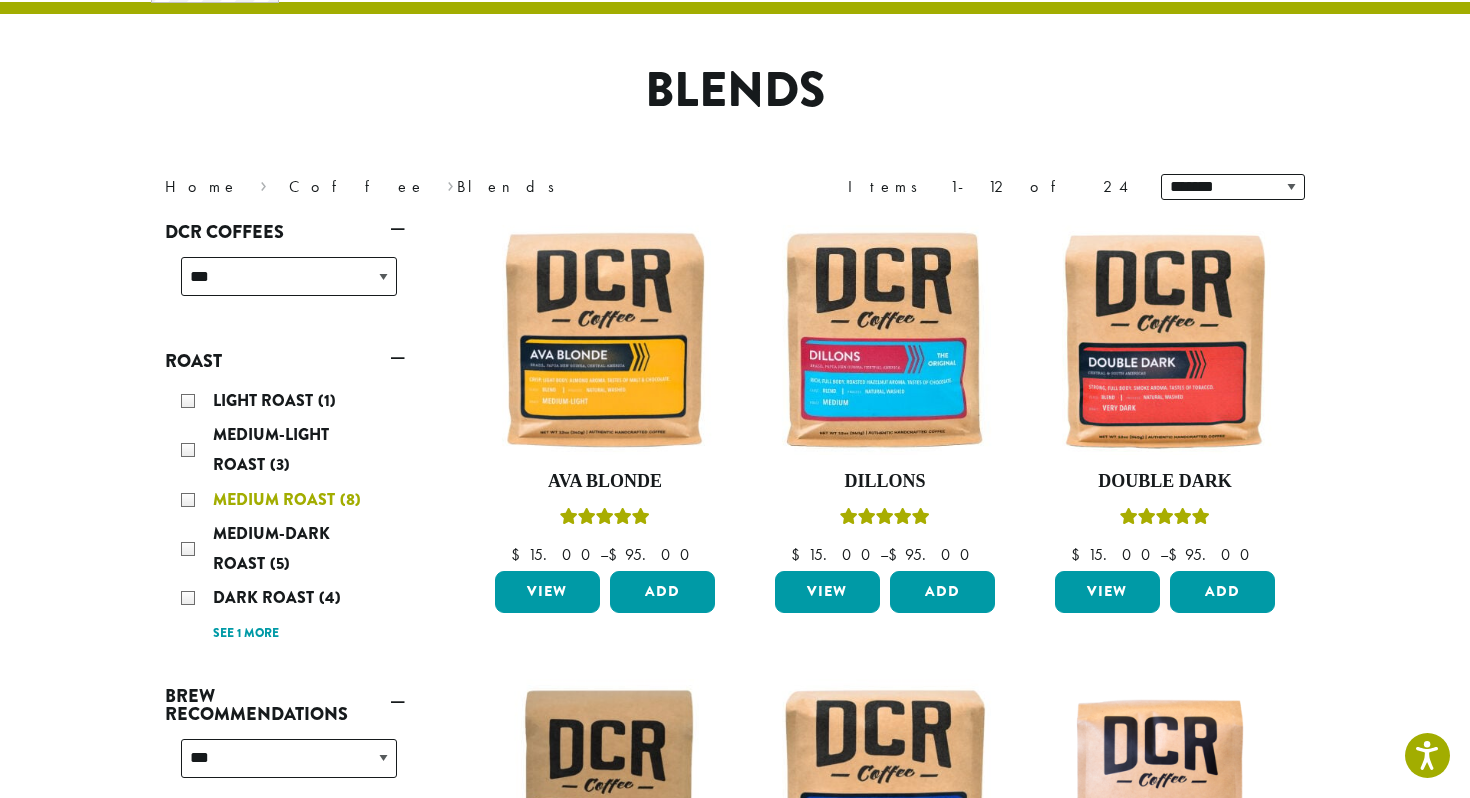 click on "Medium Roast (8)" at bounding box center (289, 500) 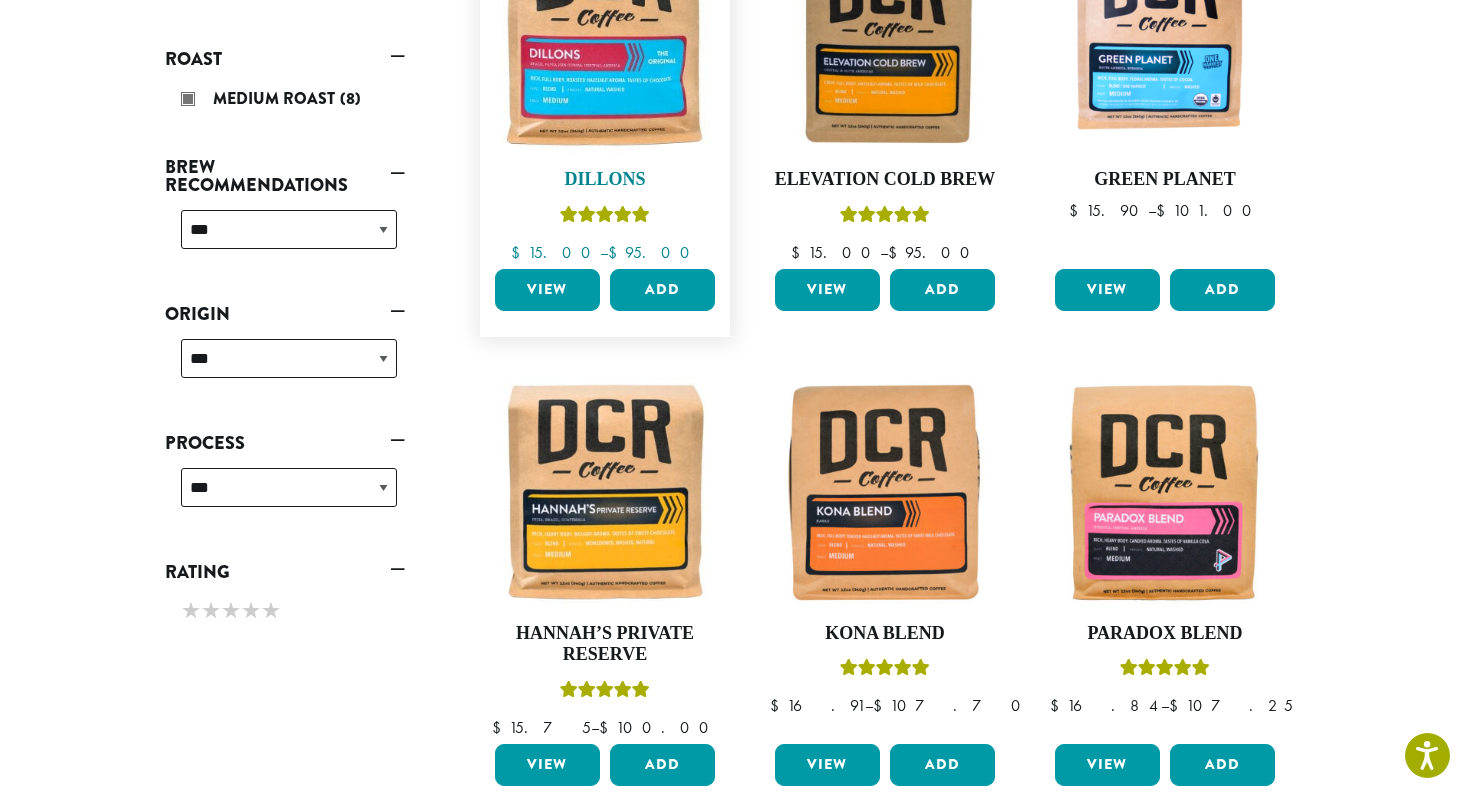 scroll, scrollTop: 431, scrollLeft: 0, axis: vertical 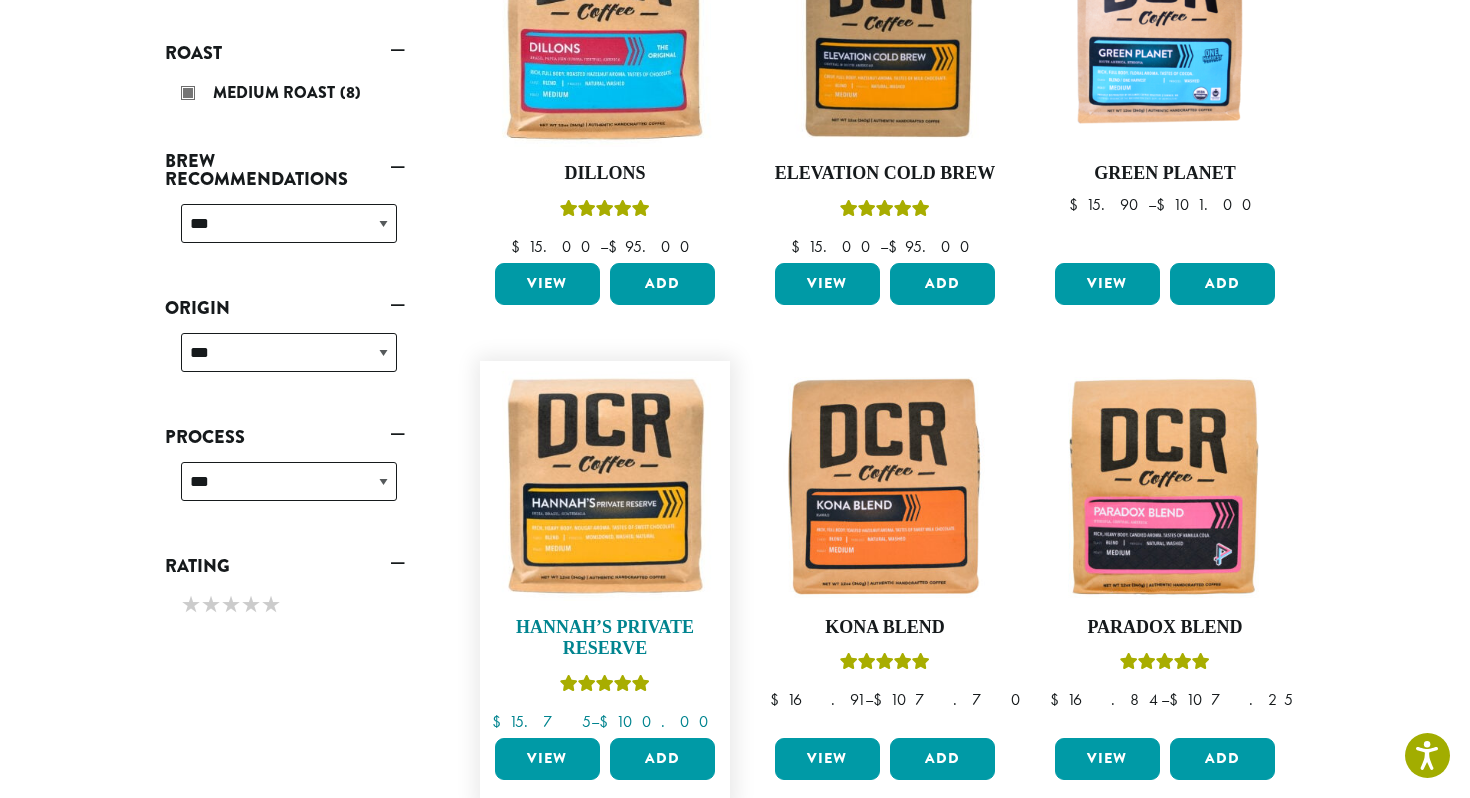 click at bounding box center [605, 486] 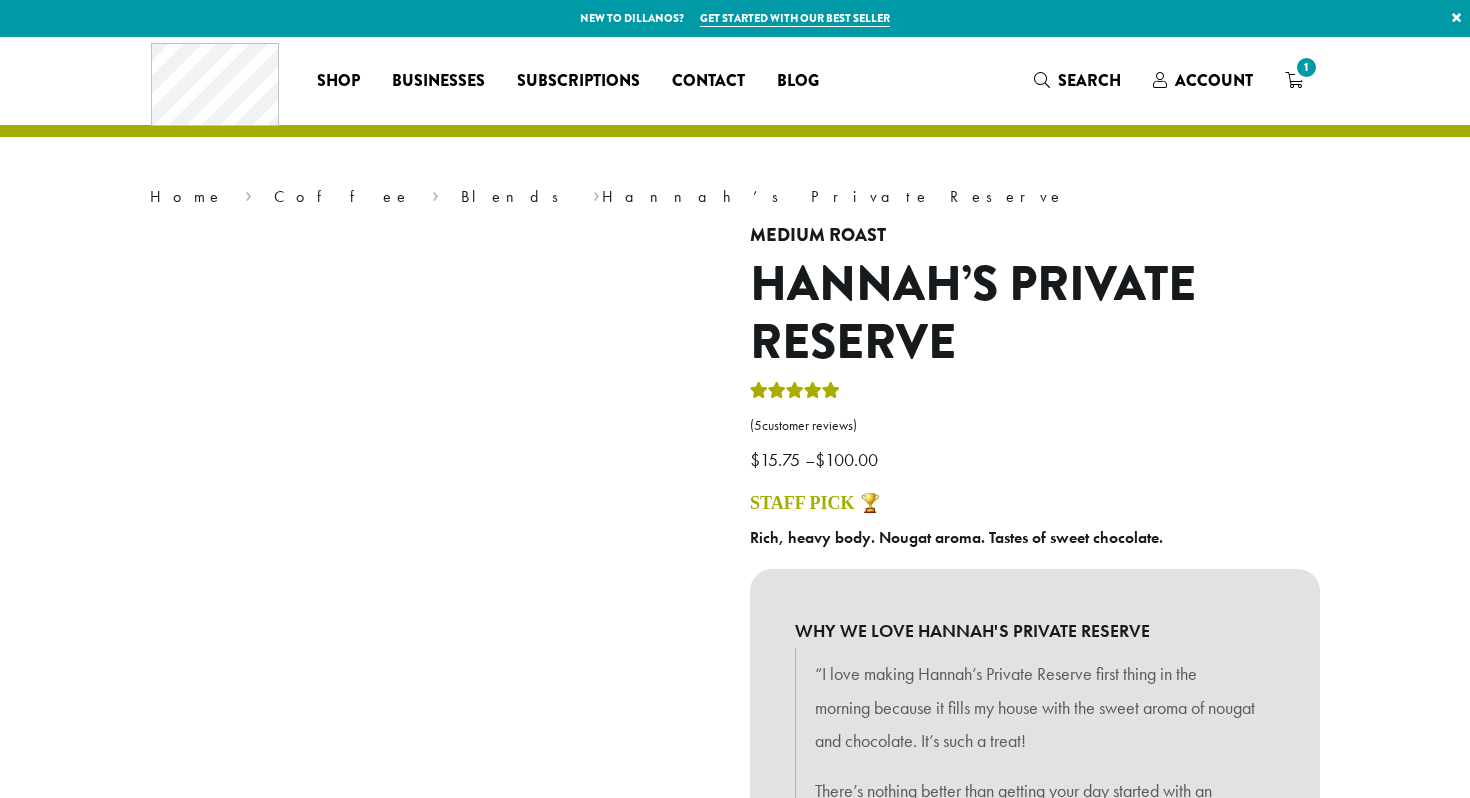 scroll, scrollTop: 0, scrollLeft: 0, axis: both 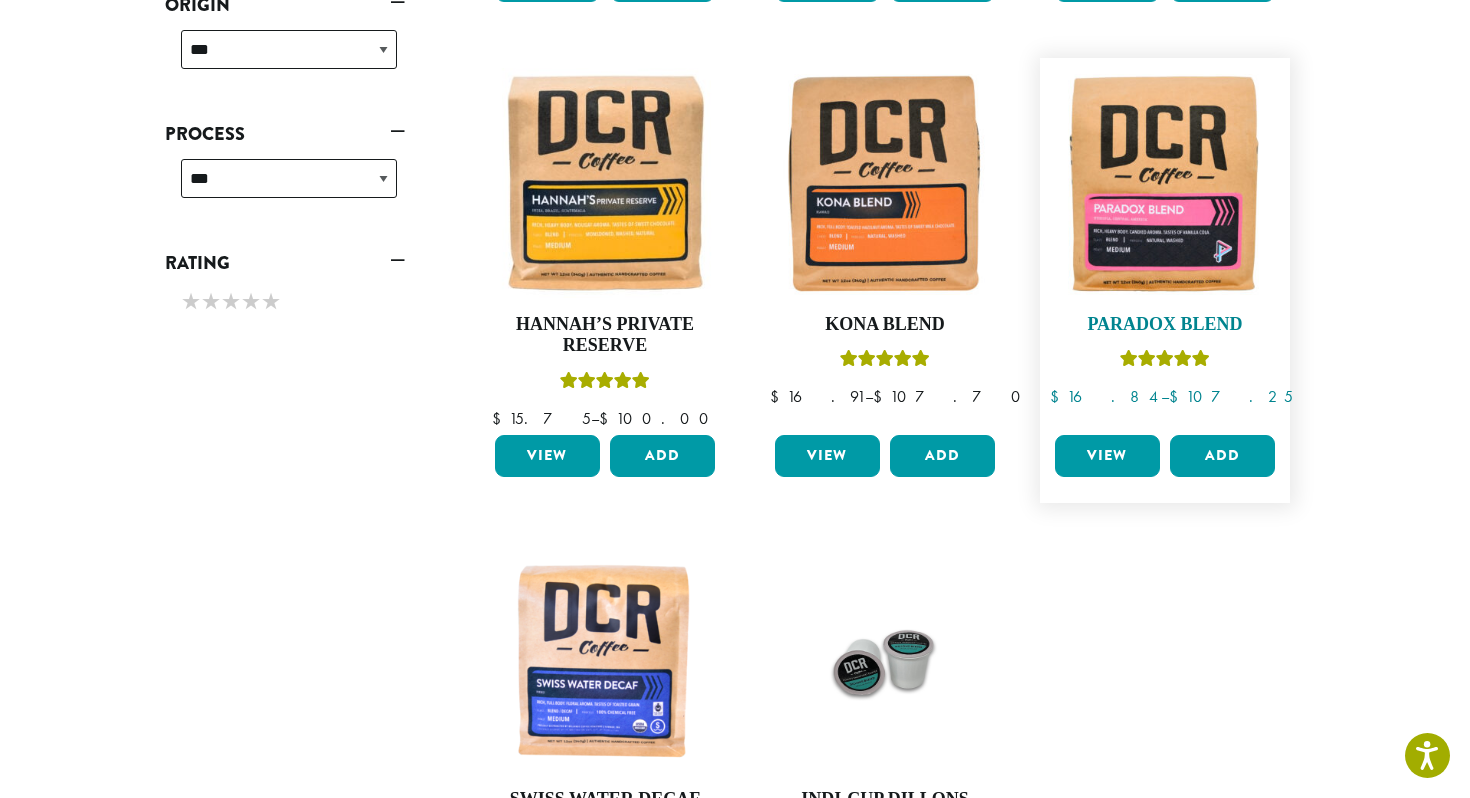 click on "Paradox Blend" at bounding box center [1165, 325] 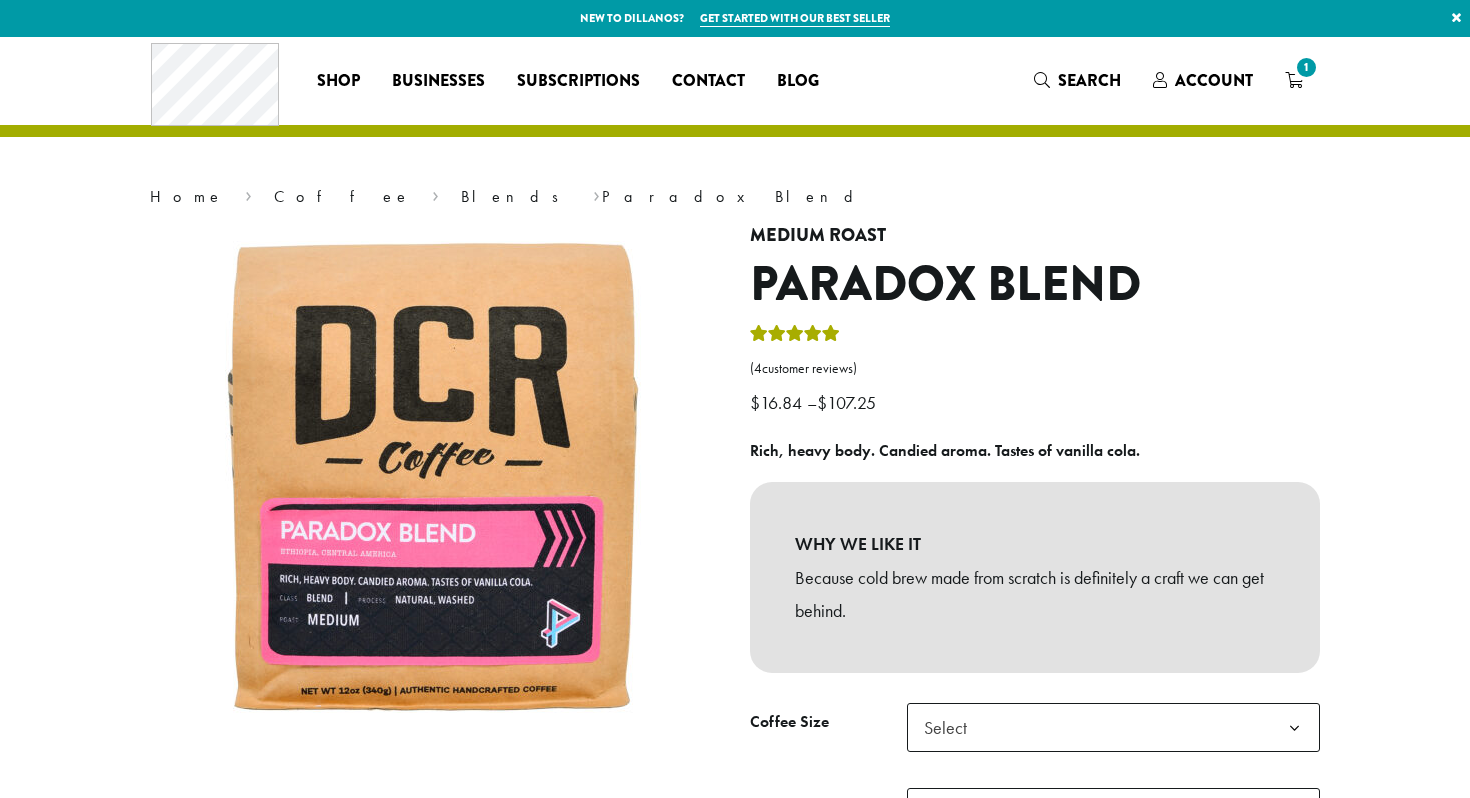 scroll, scrollTop: 0, scrollLeft: 0, axis: both 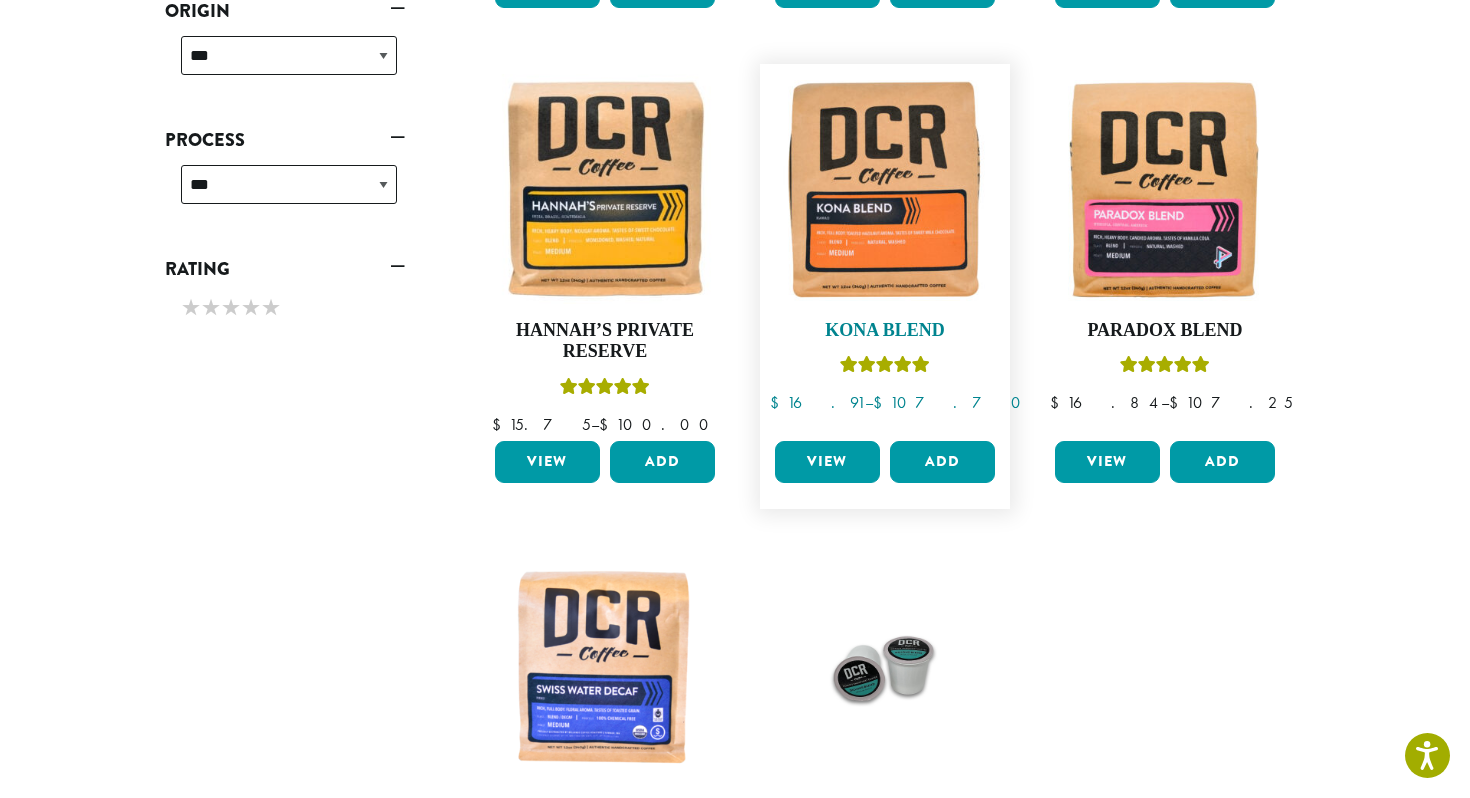 click at bounding box center [885, 189] 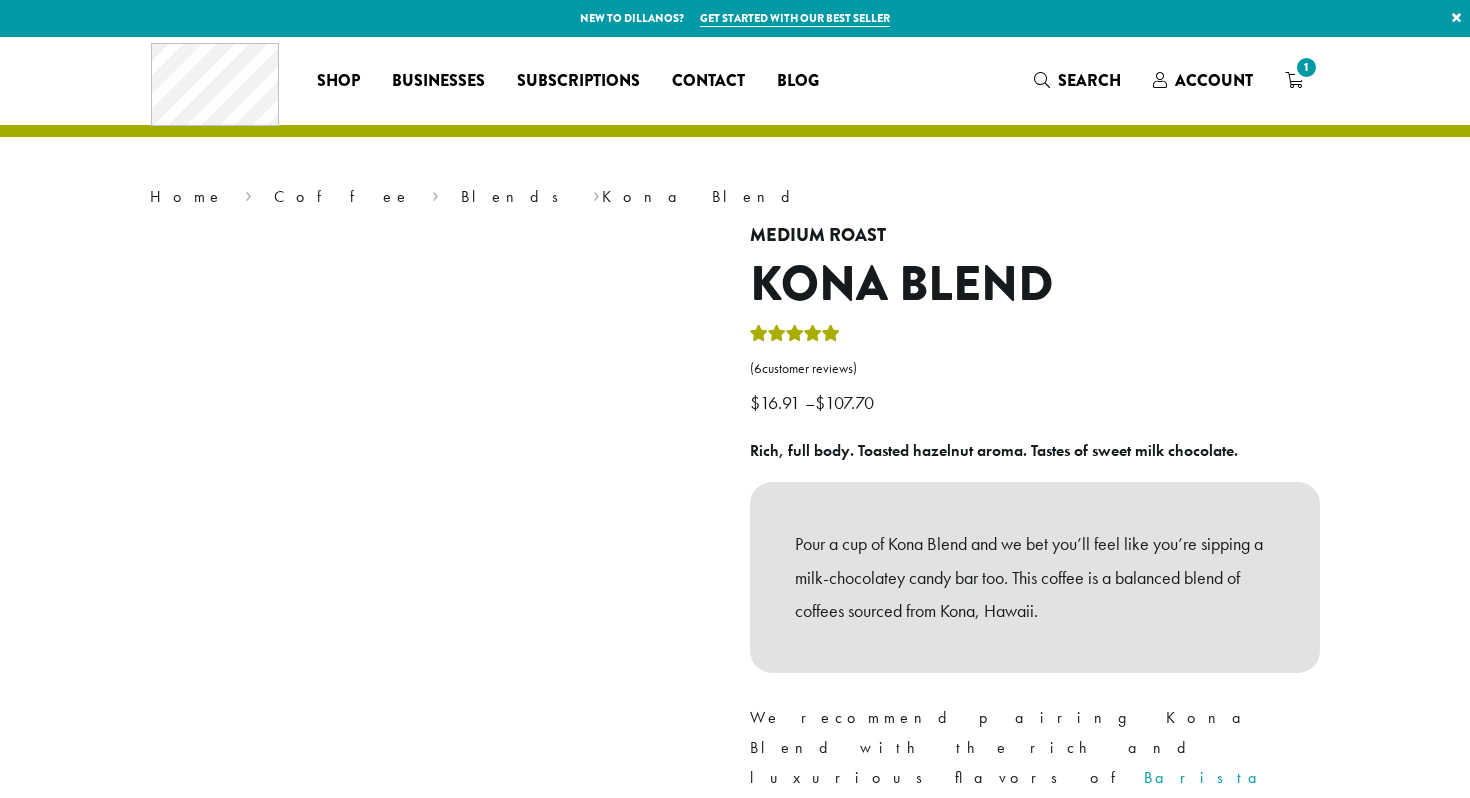 scroll, scrollTop: 0, scrollLeft: 0, axis: both 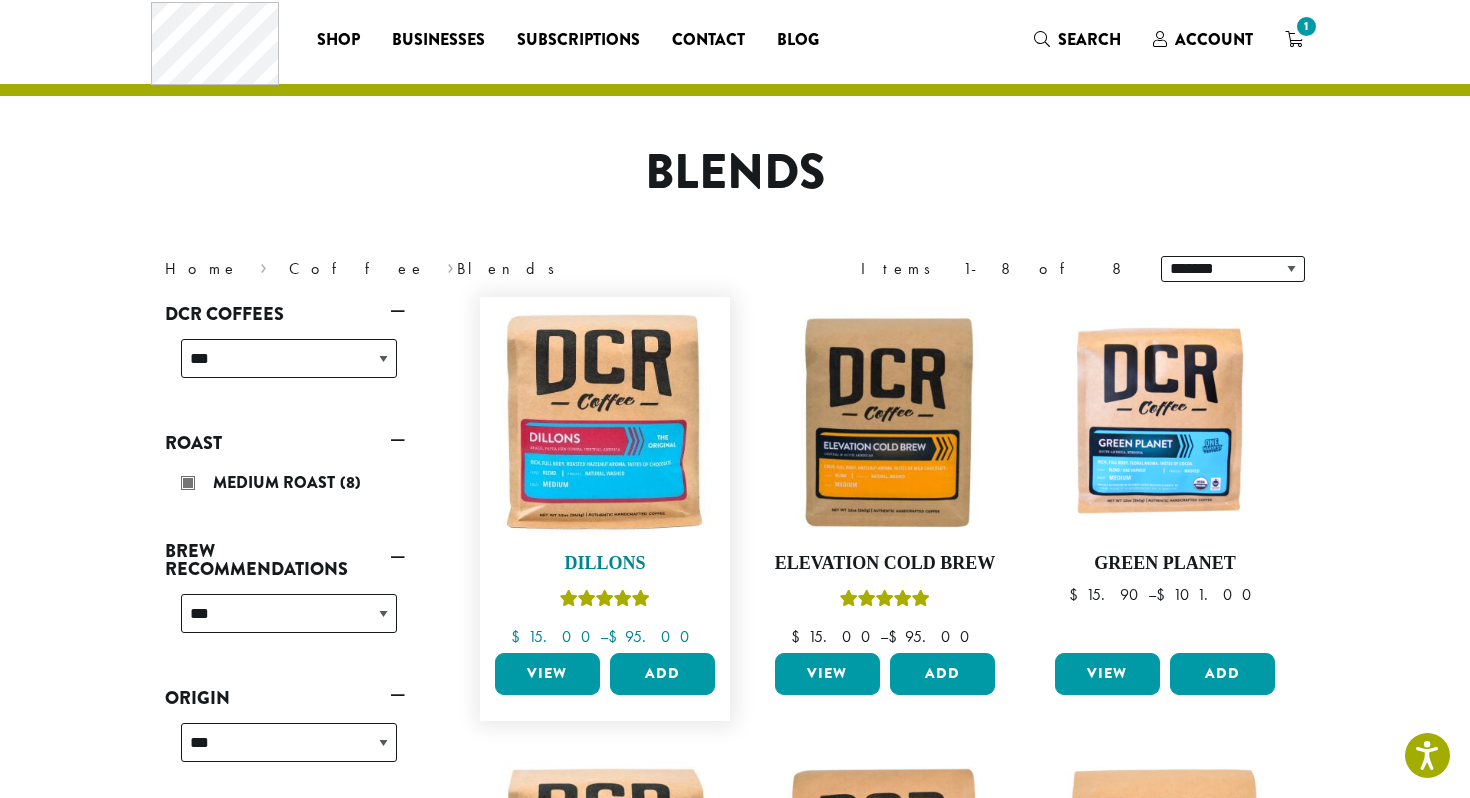 click at bounding box center [605, 422] 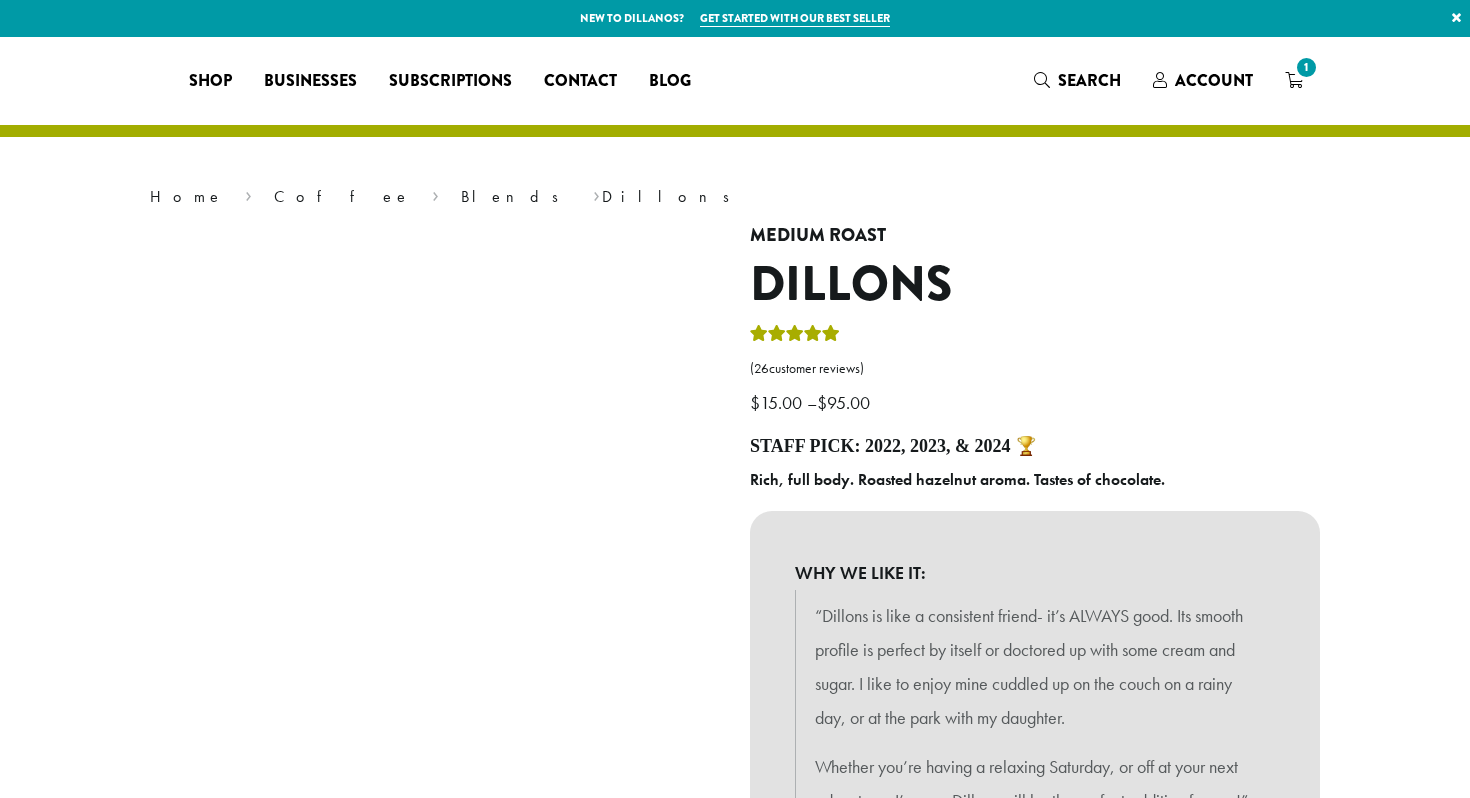 scroll, scrollTop: 0, scrollLeft: 0, axis: both 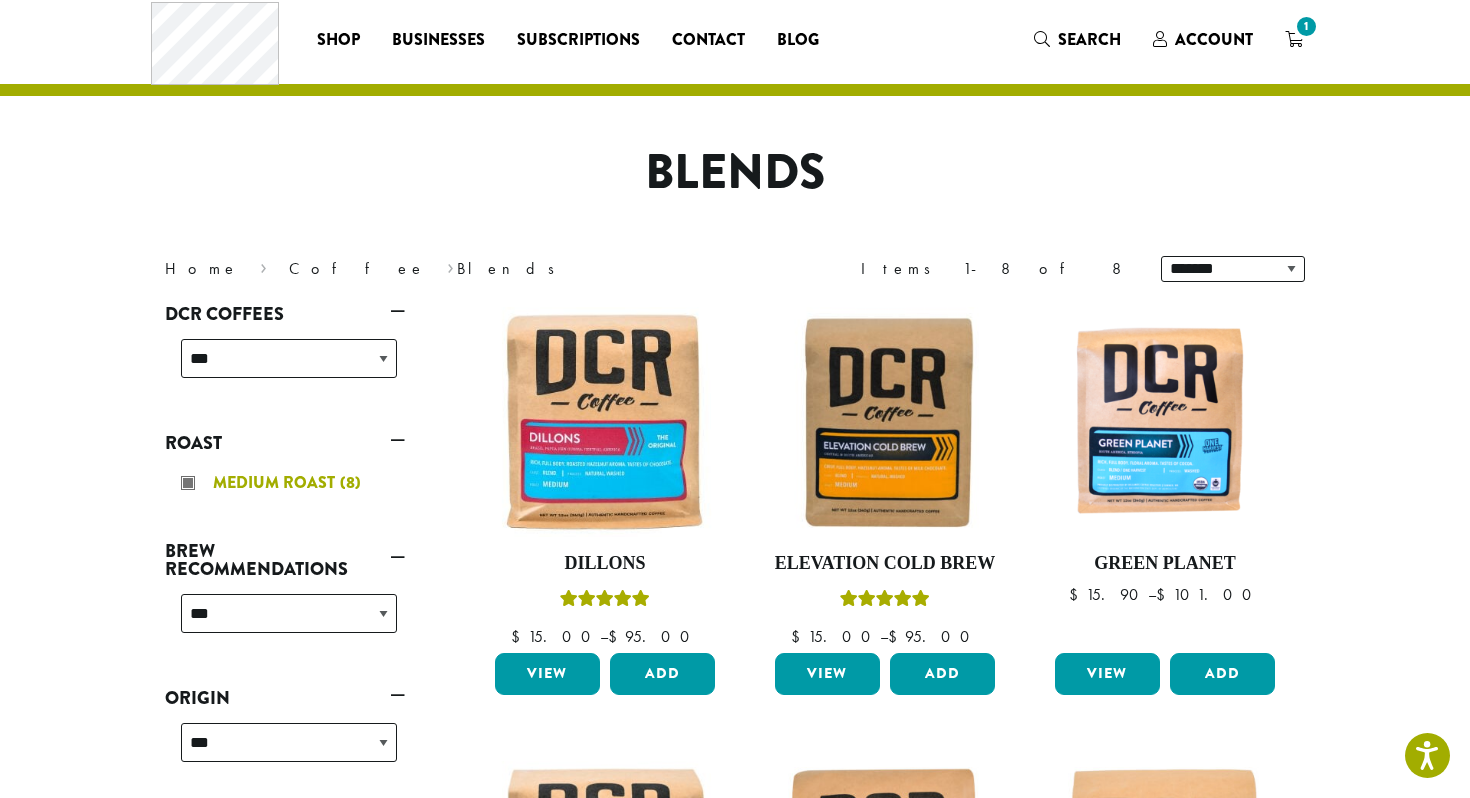 click on "Medium Roast (8)" at bounding box center [289, 483] 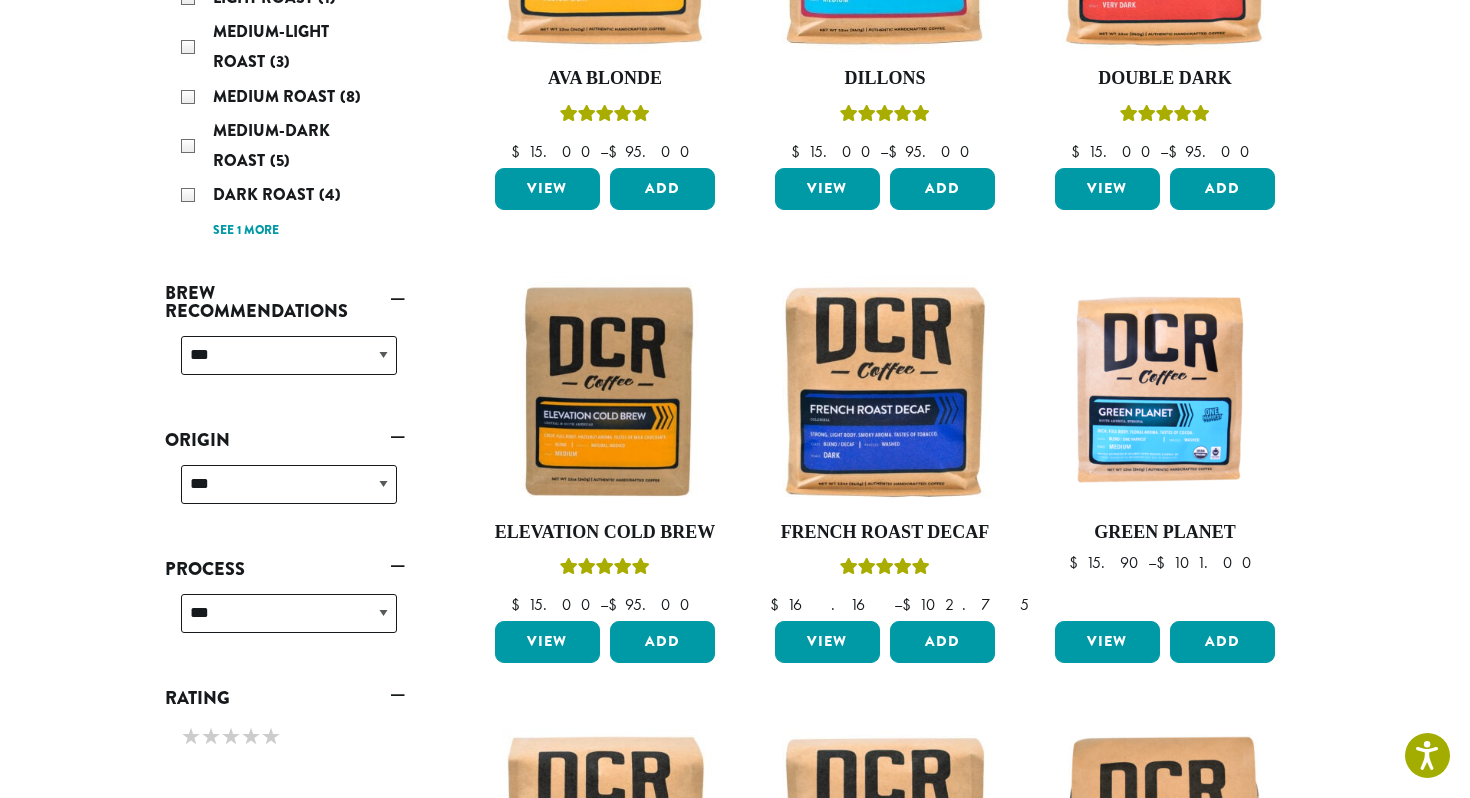 scroll, scrollTop: 546, scrollLeft: 0, axis: vertical 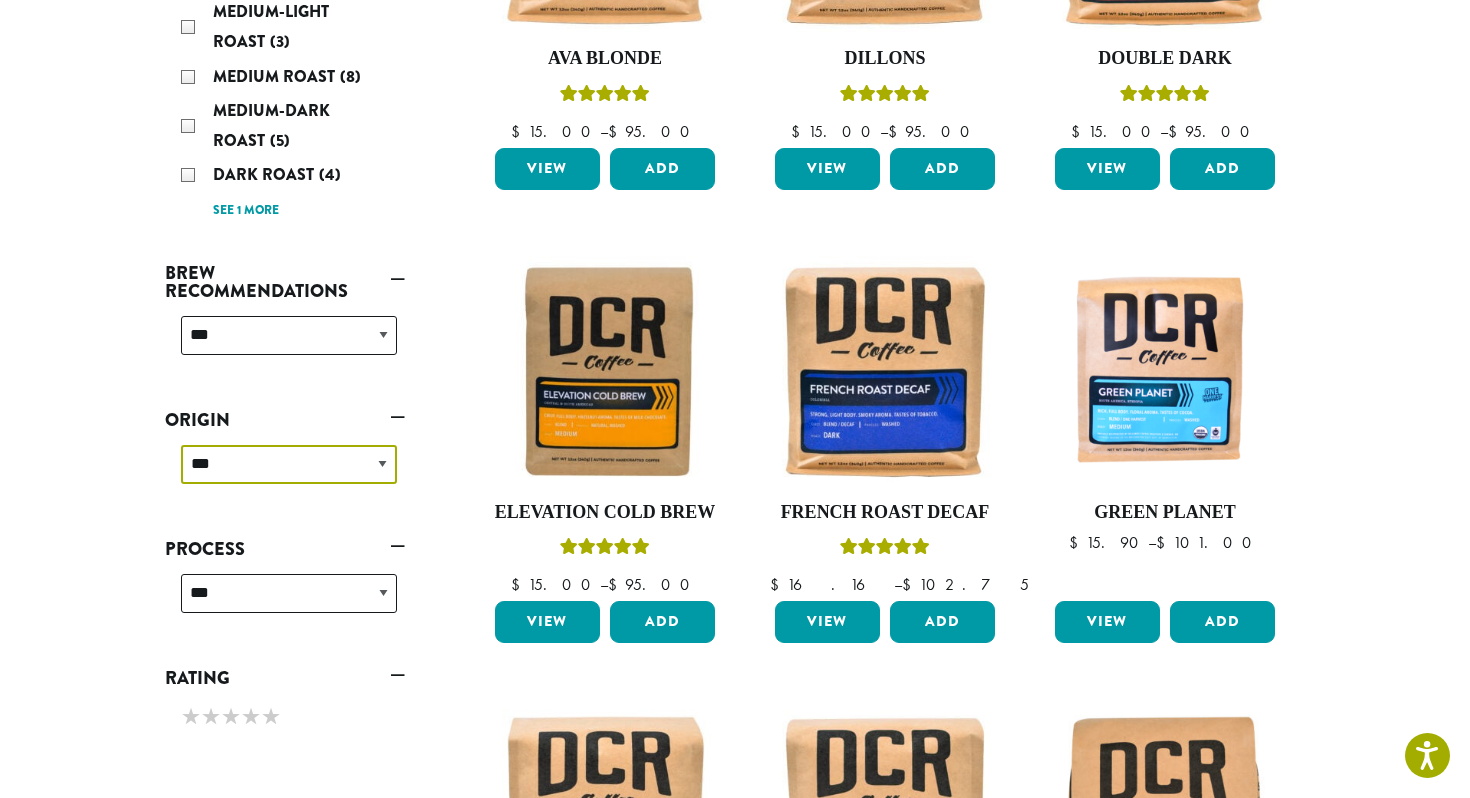 click on "**********" at bounding box center [289, 464] 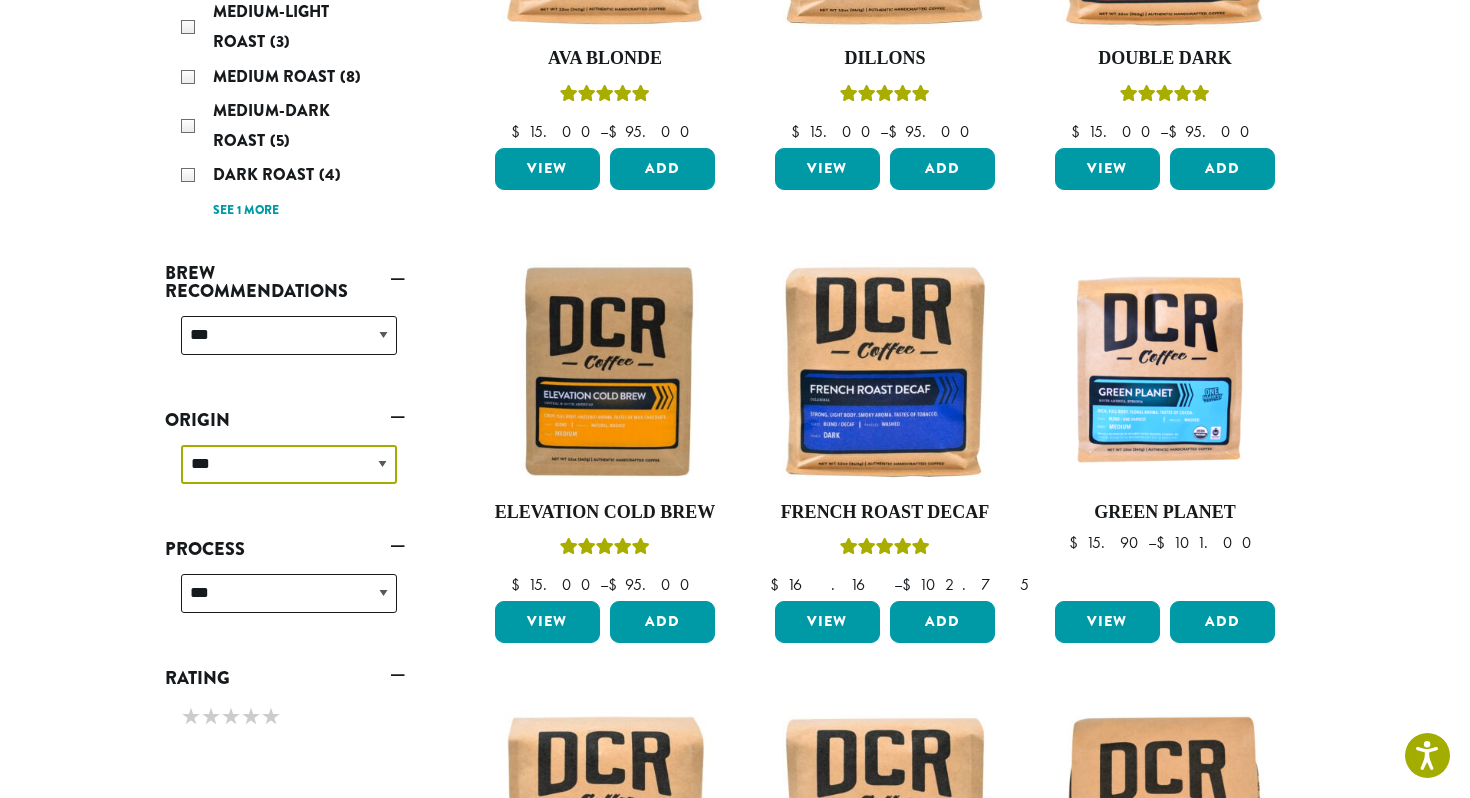 select on "********" 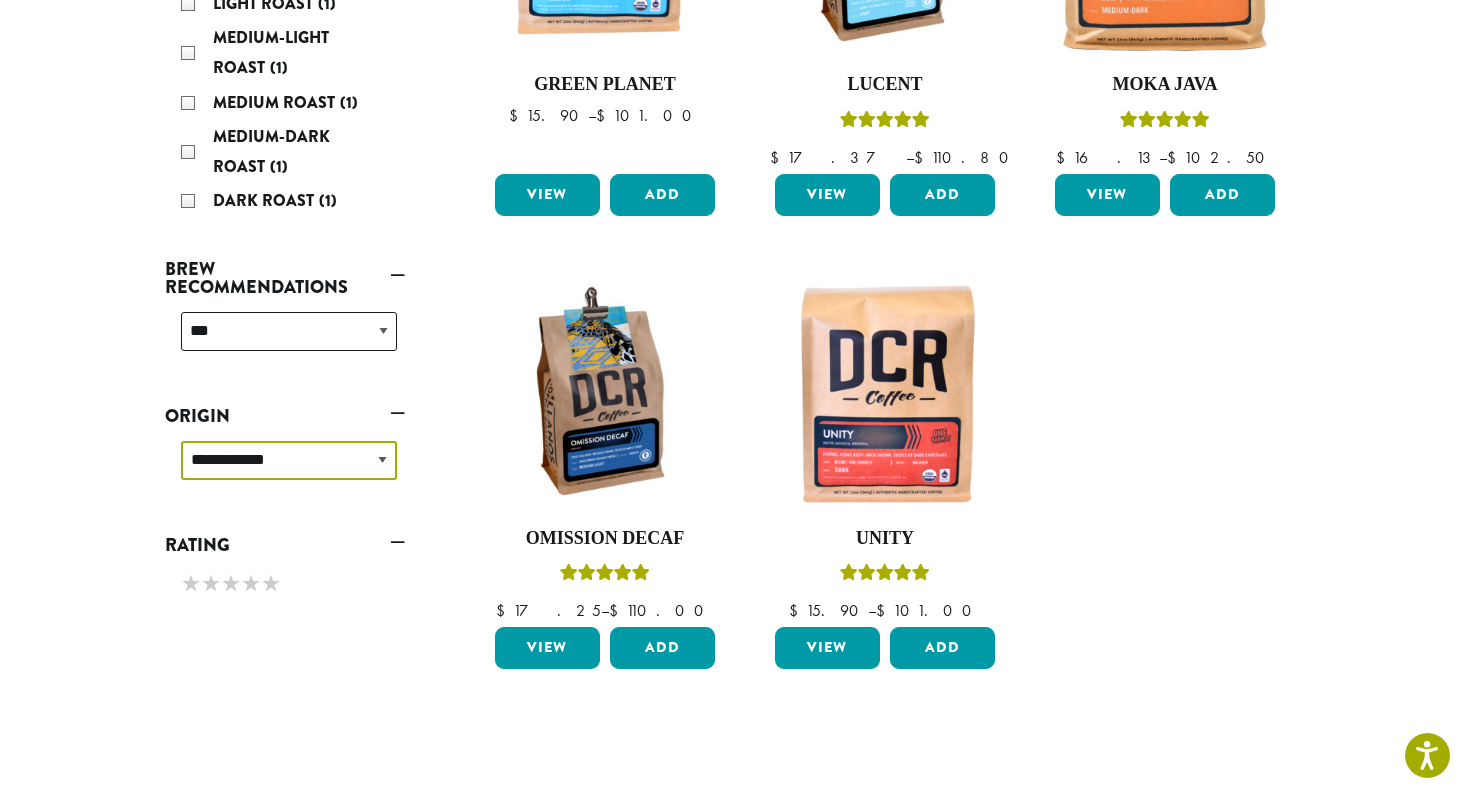 scroll, scrollTop: 522, scrollLeft: 0, axis: vertical 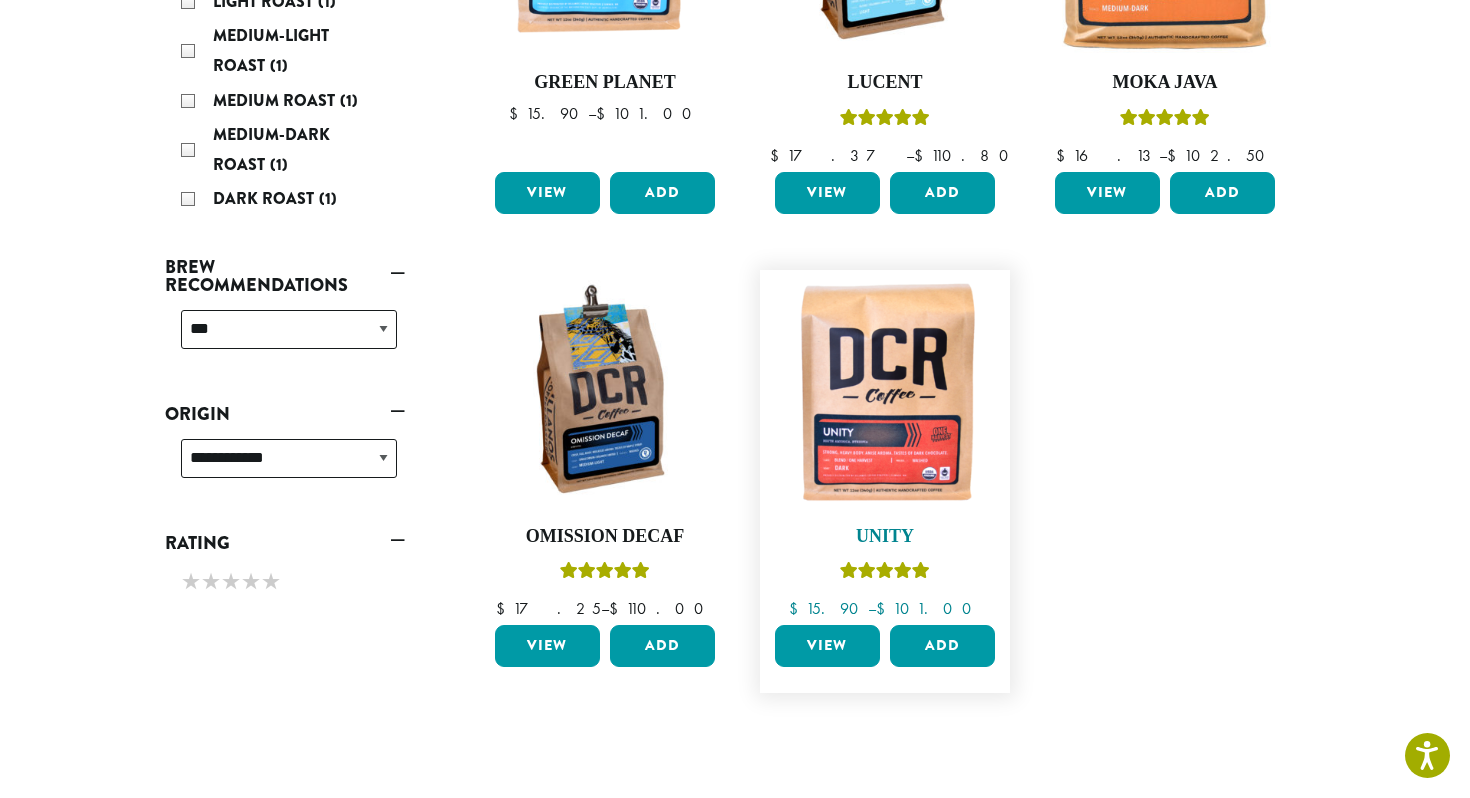 click at bounding box center (885, 395) 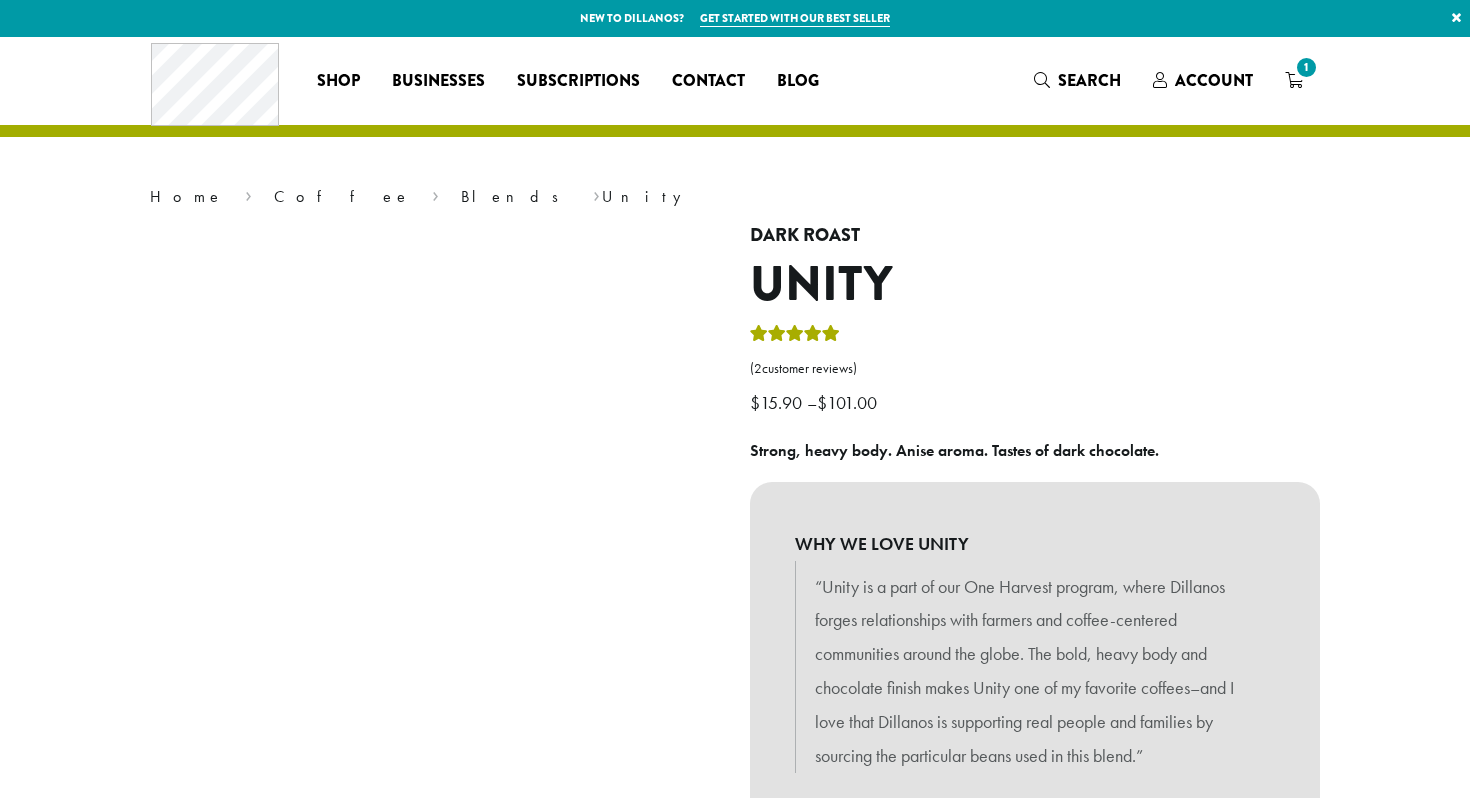 scroll, scrollTop: 0, scrollLeft: 0, axis: both 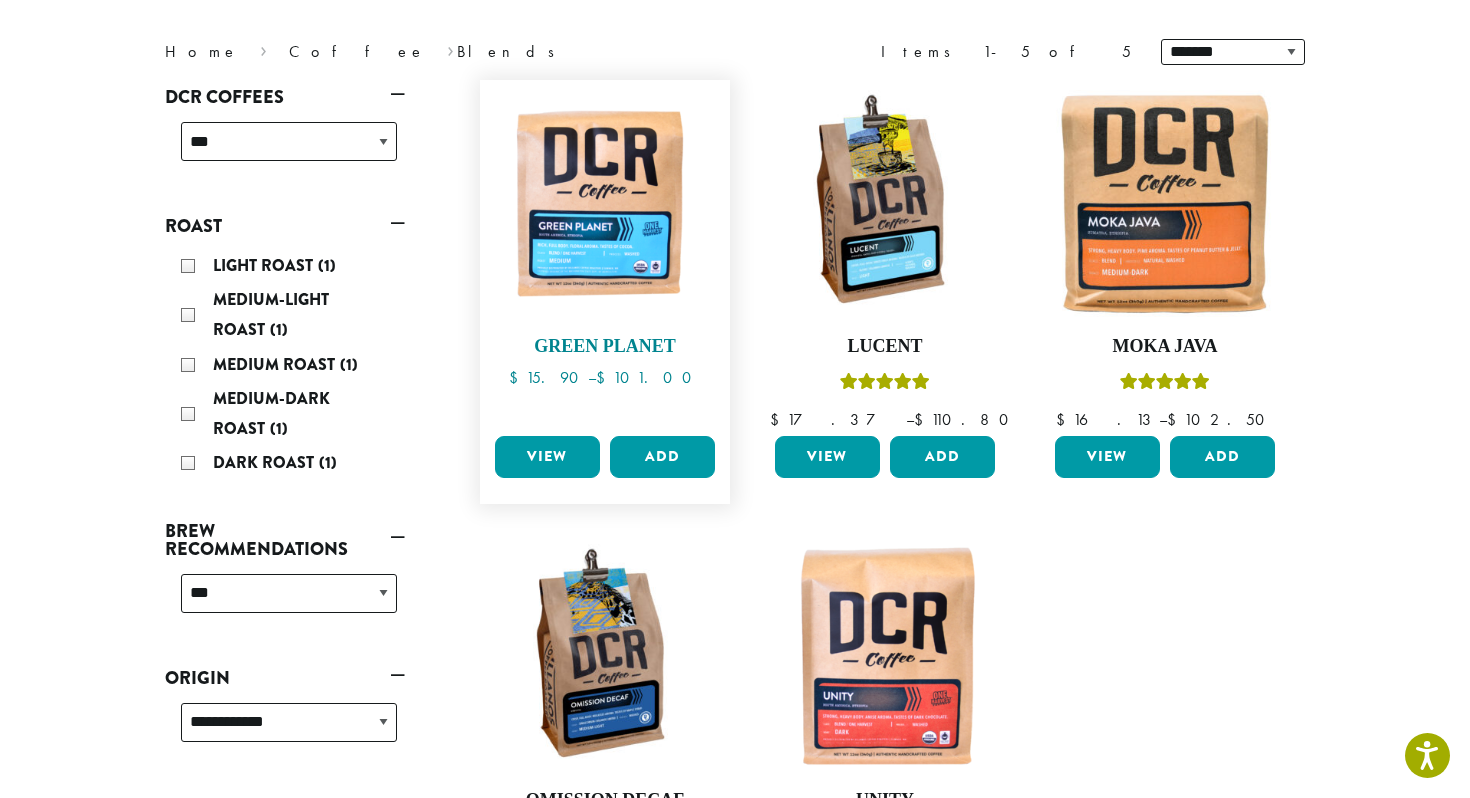 click at bounding box center (605, 205) 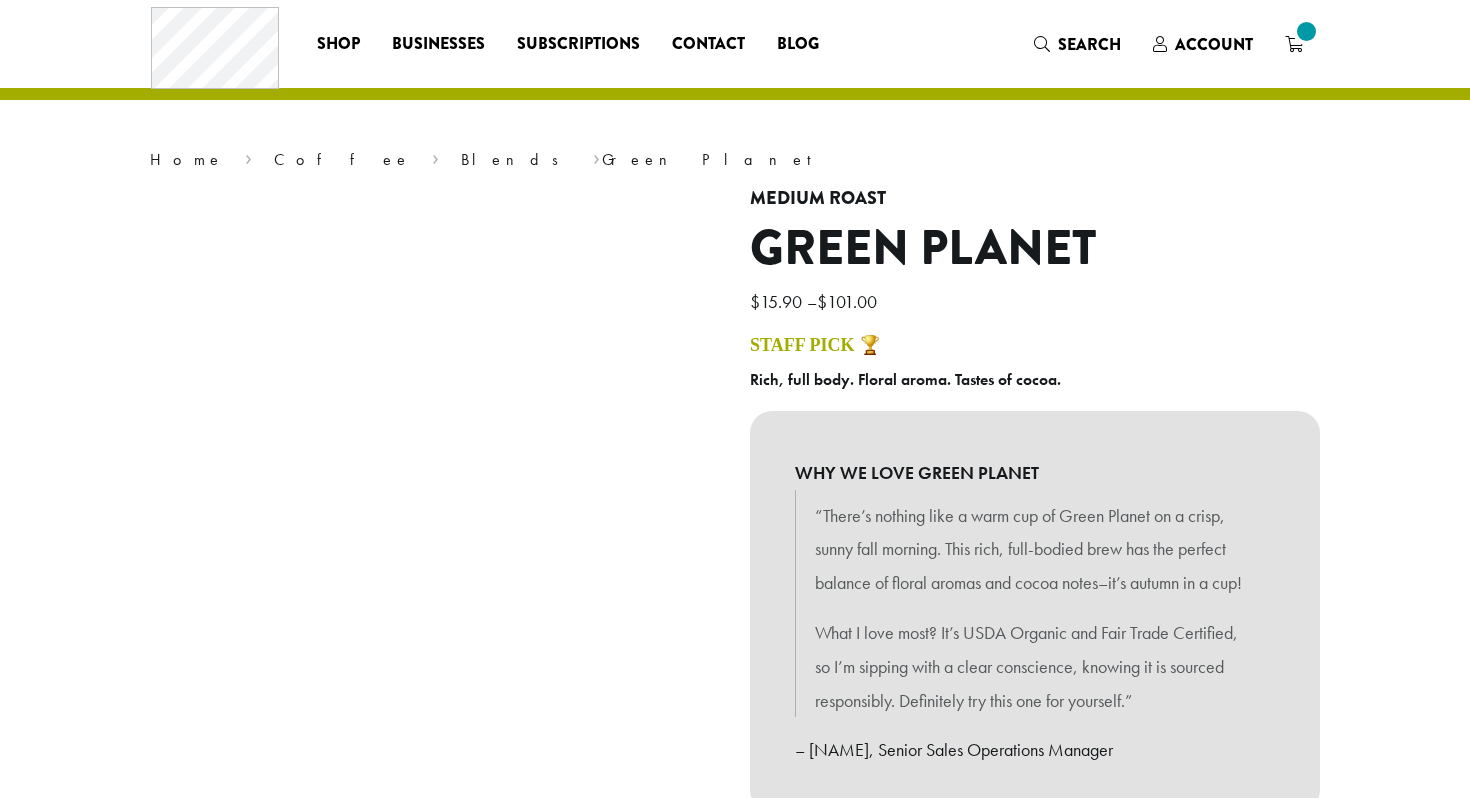 scroll, scrollTop: 0, scrollLeft: 0, axis: both 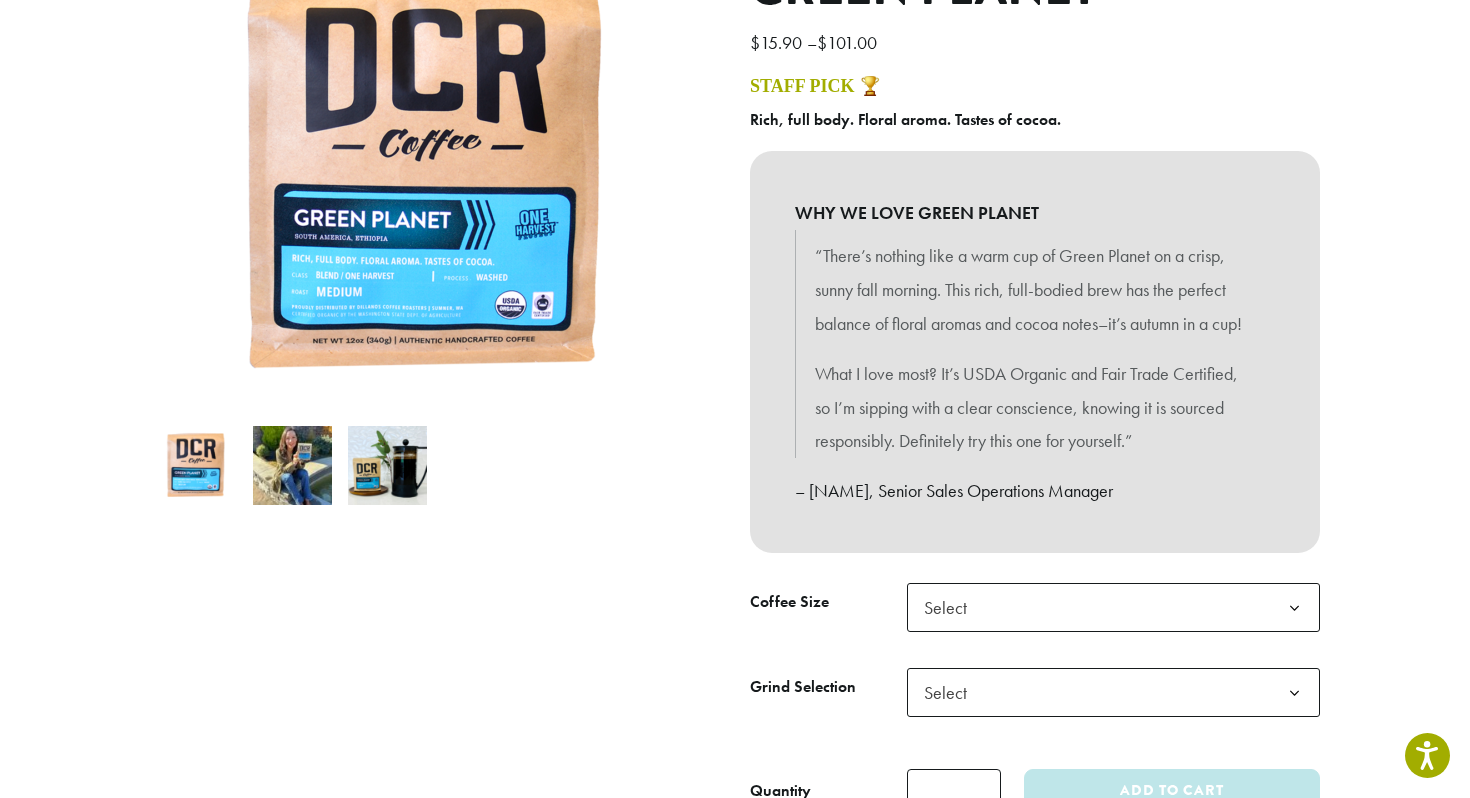 click on "Select" 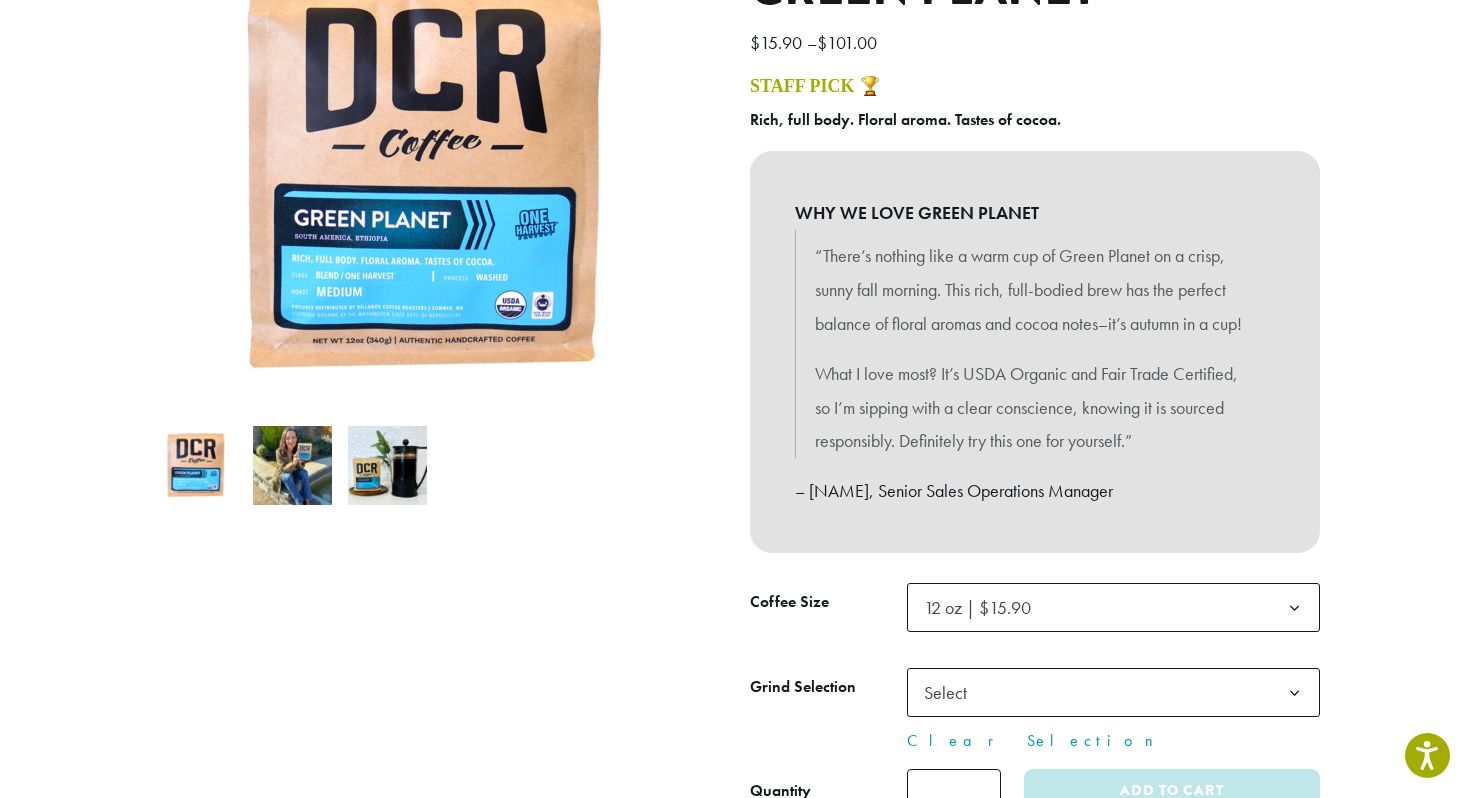 click on "Select" 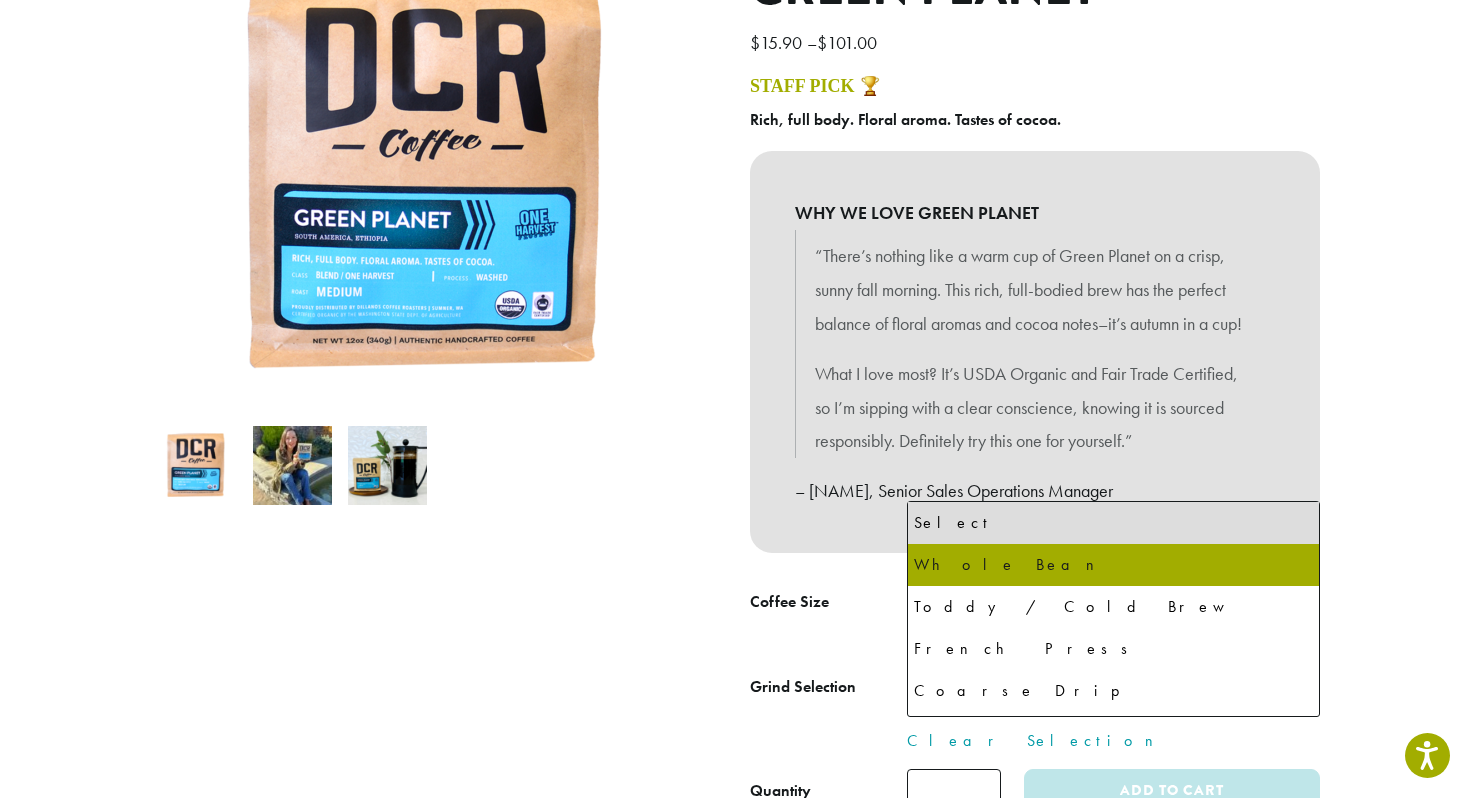 select on "*********" 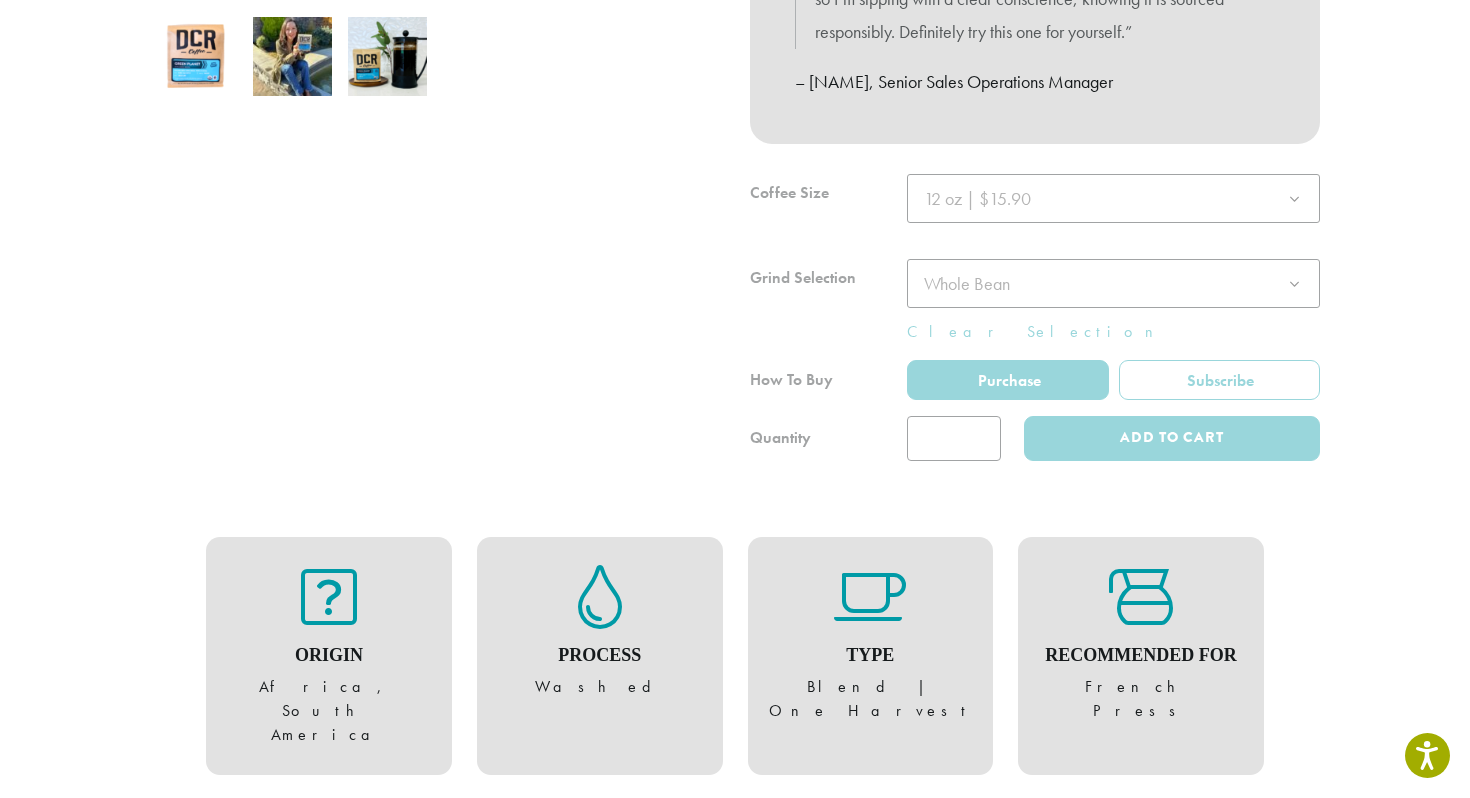 scroll, scrollTop: 708, scrollLeft: 0, axis: vertical 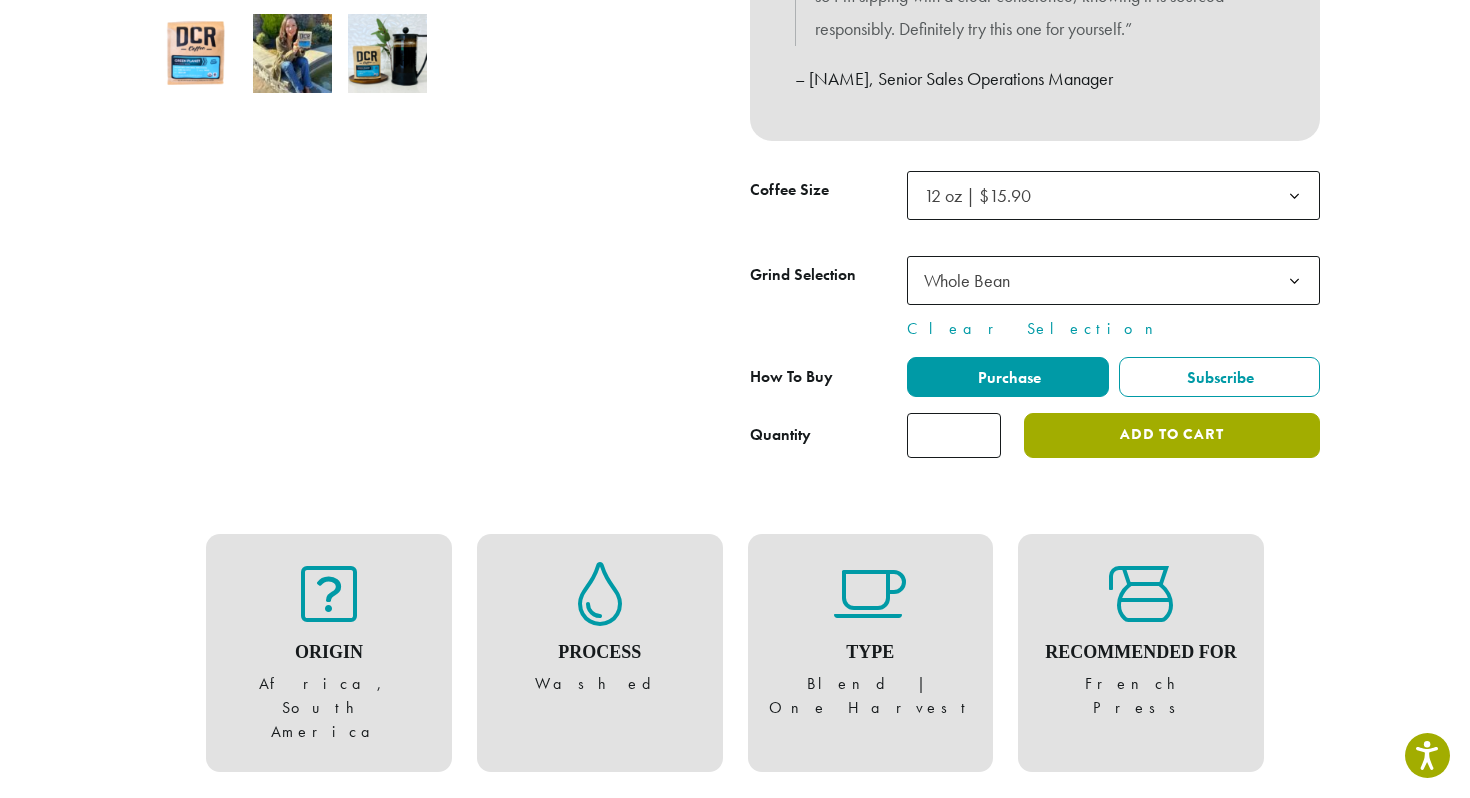 click on "Add to cart" 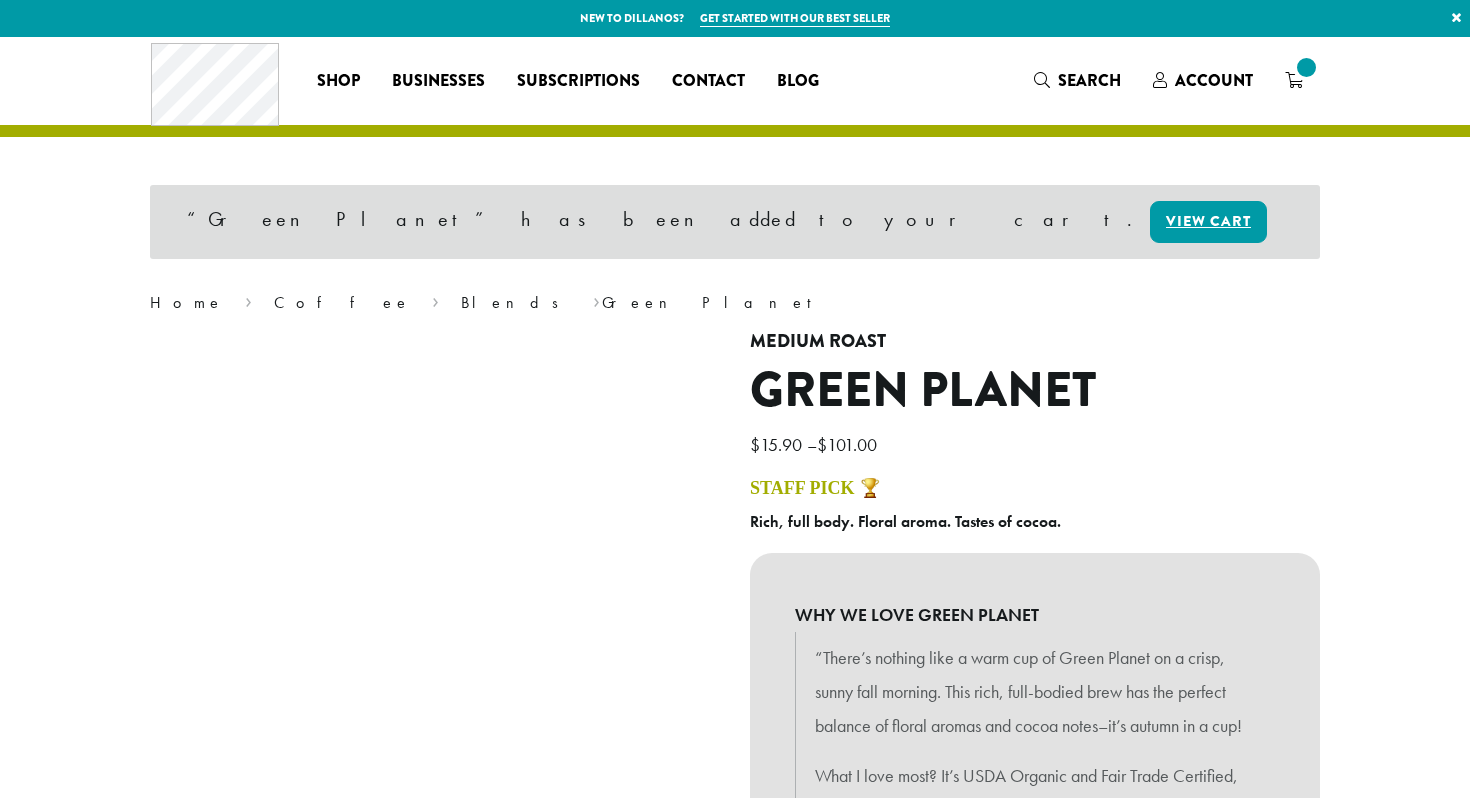 scroll, scrollTop: 0, scrollLeft: 0, axis: both 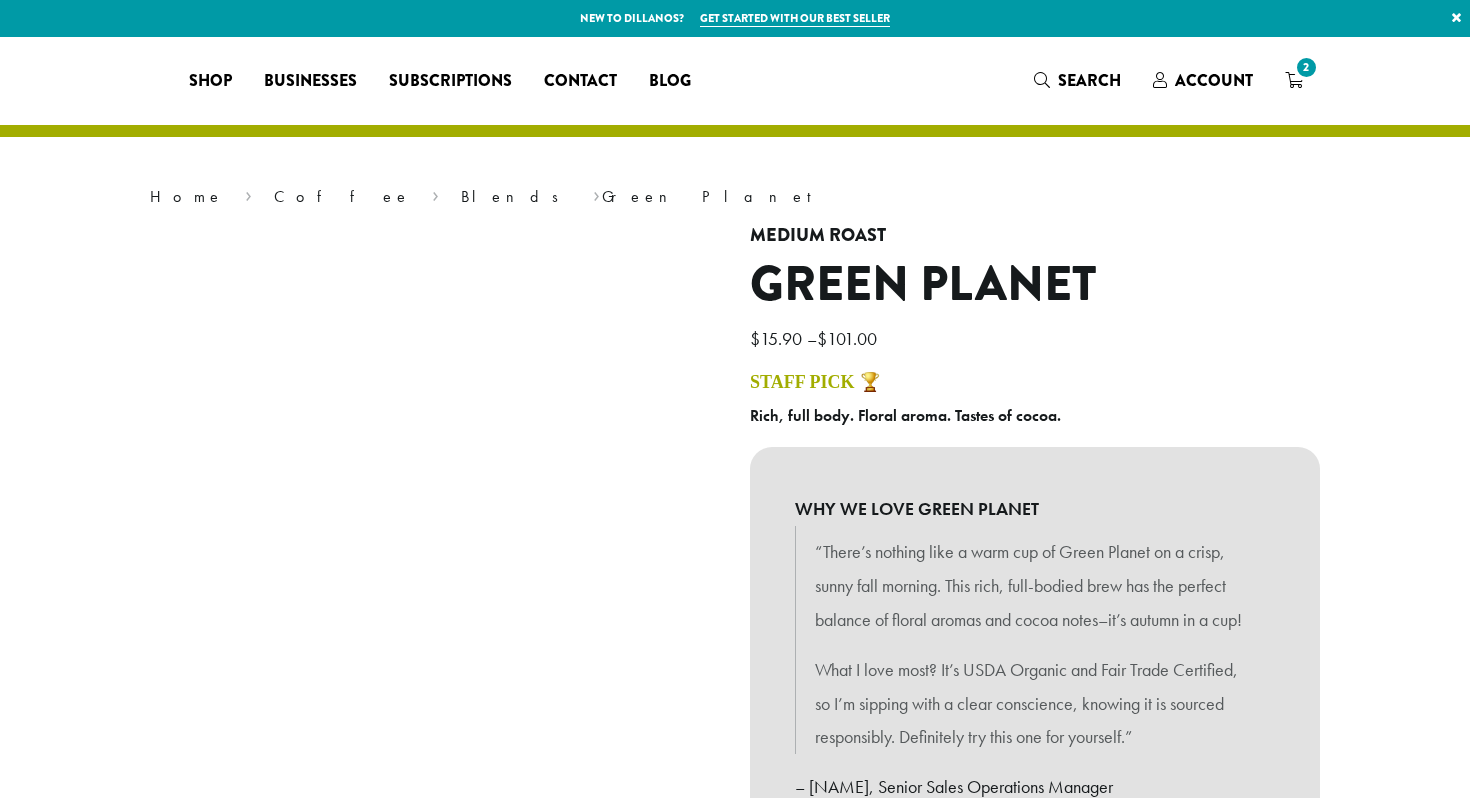 select on "*********" 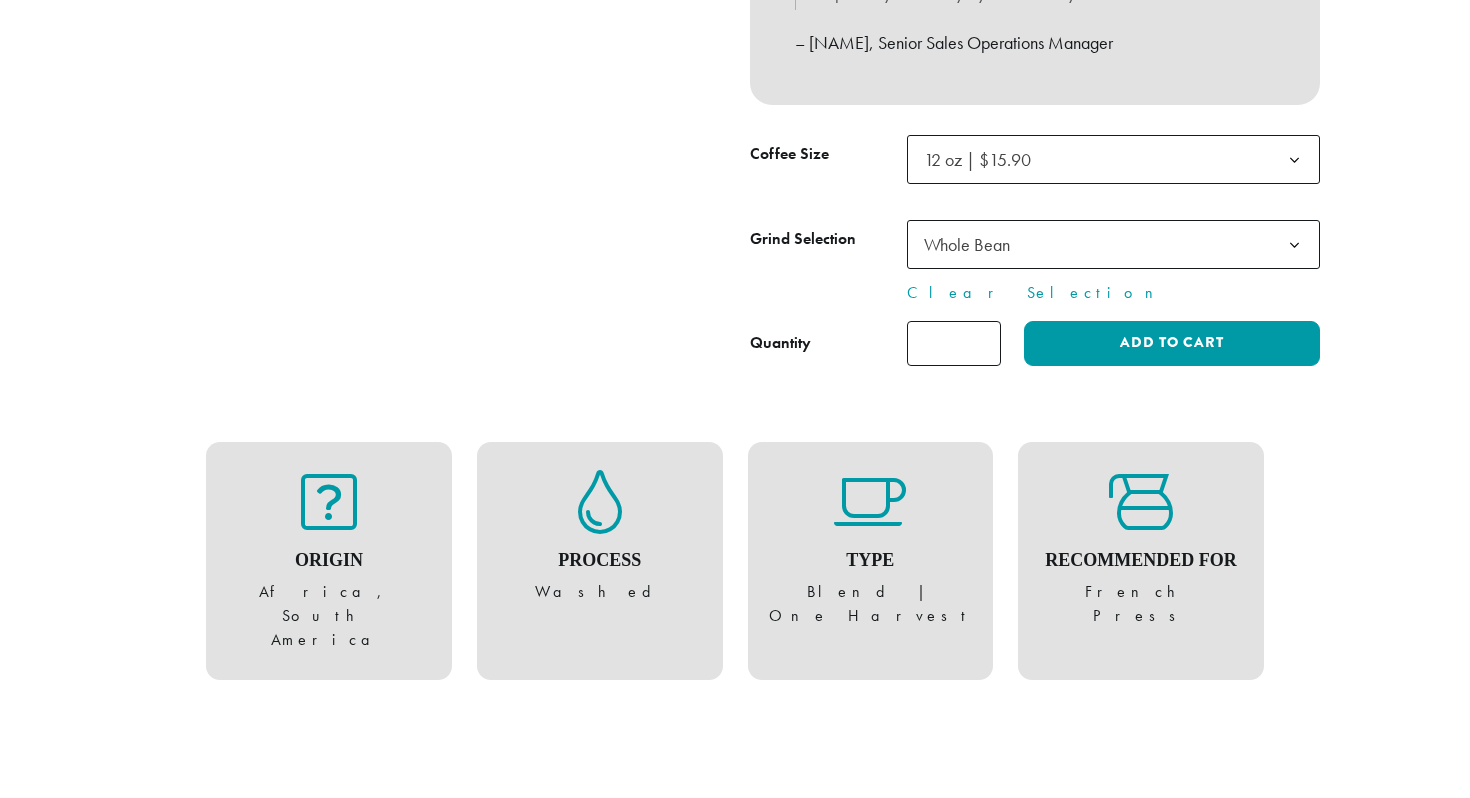 scroll, scrollTop: 708, scrollLeft: 0, axis: vertical 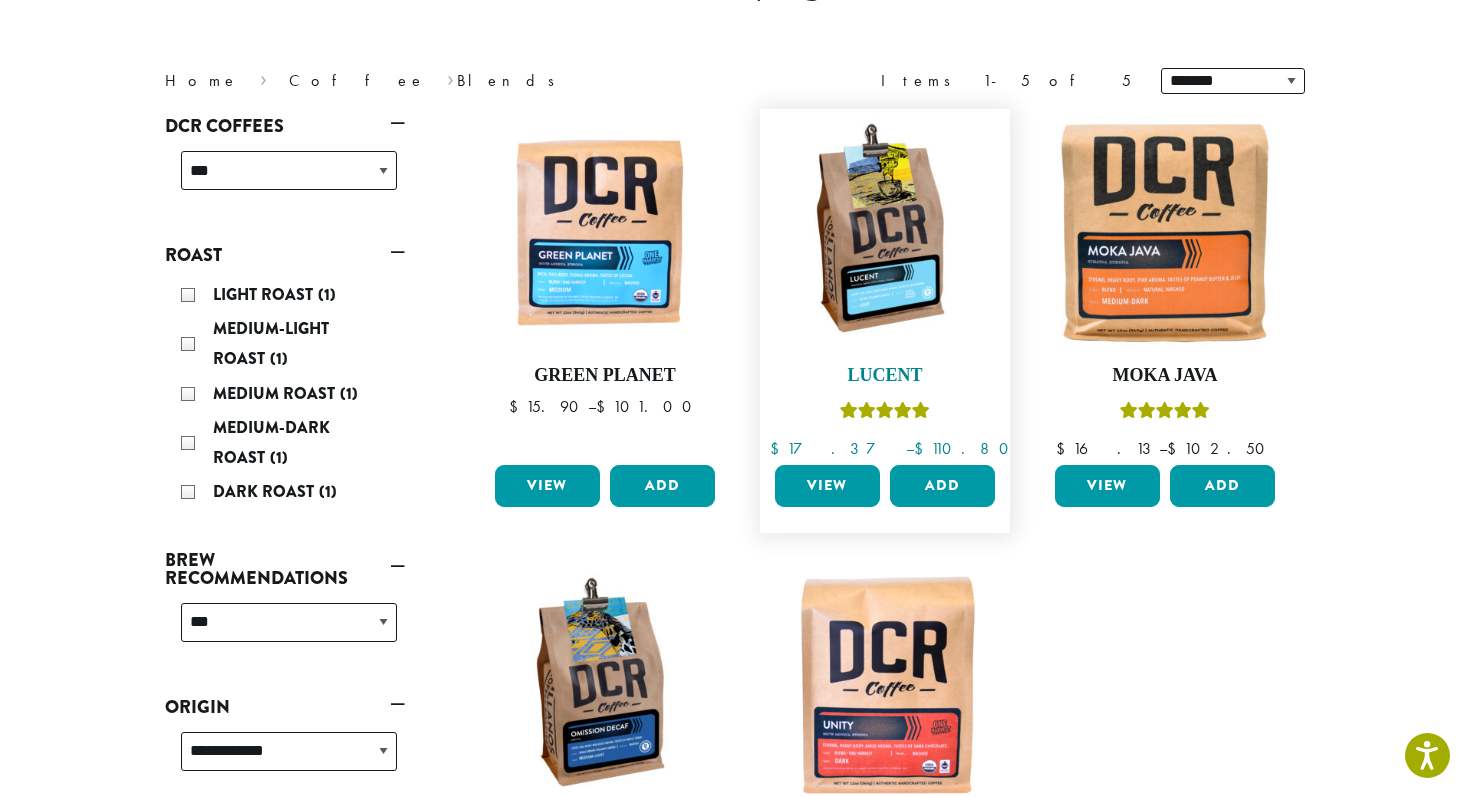 click at bounding box center (885, 234) 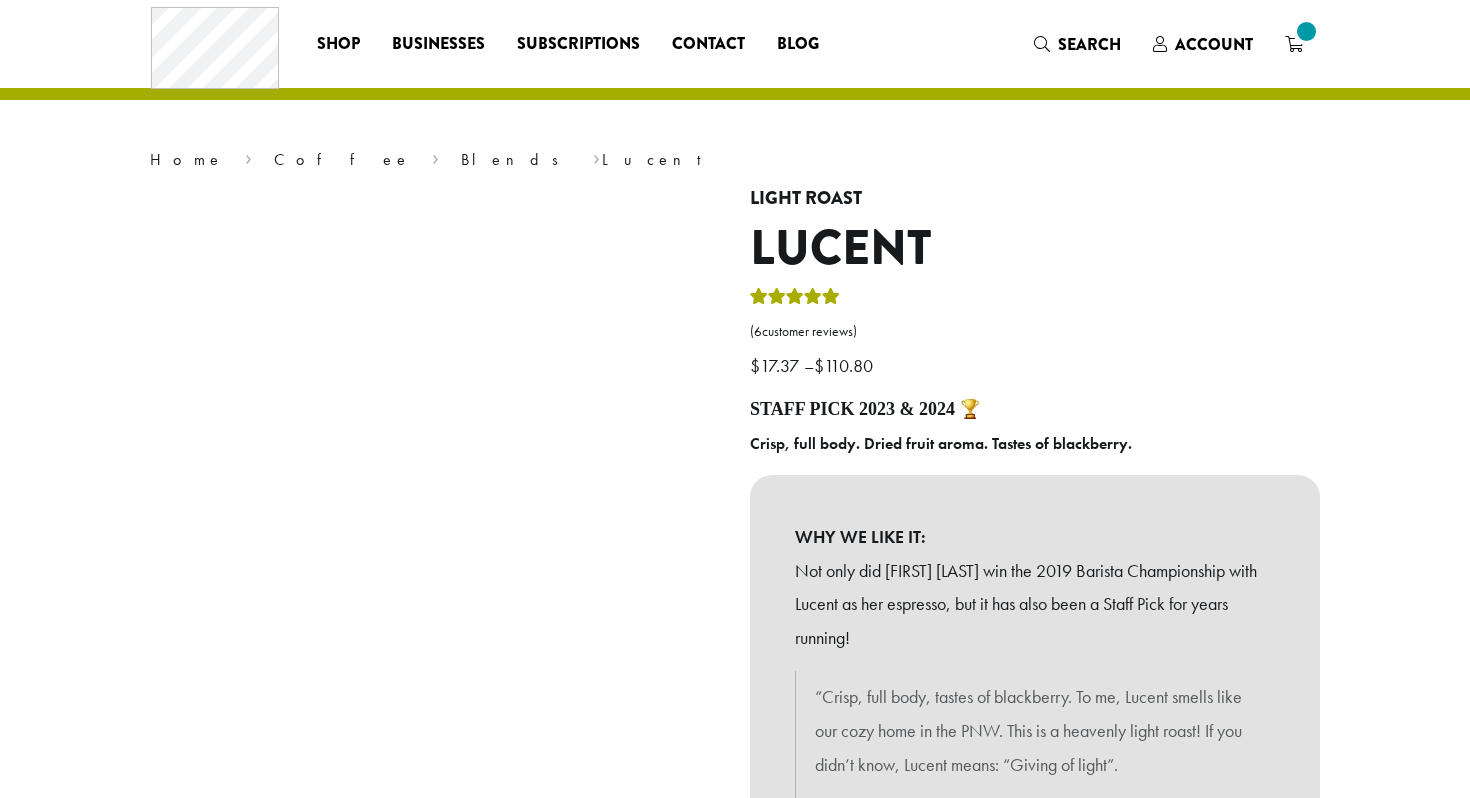 scroll, scrollTop: 0, scrollLeft: 0, axis: both 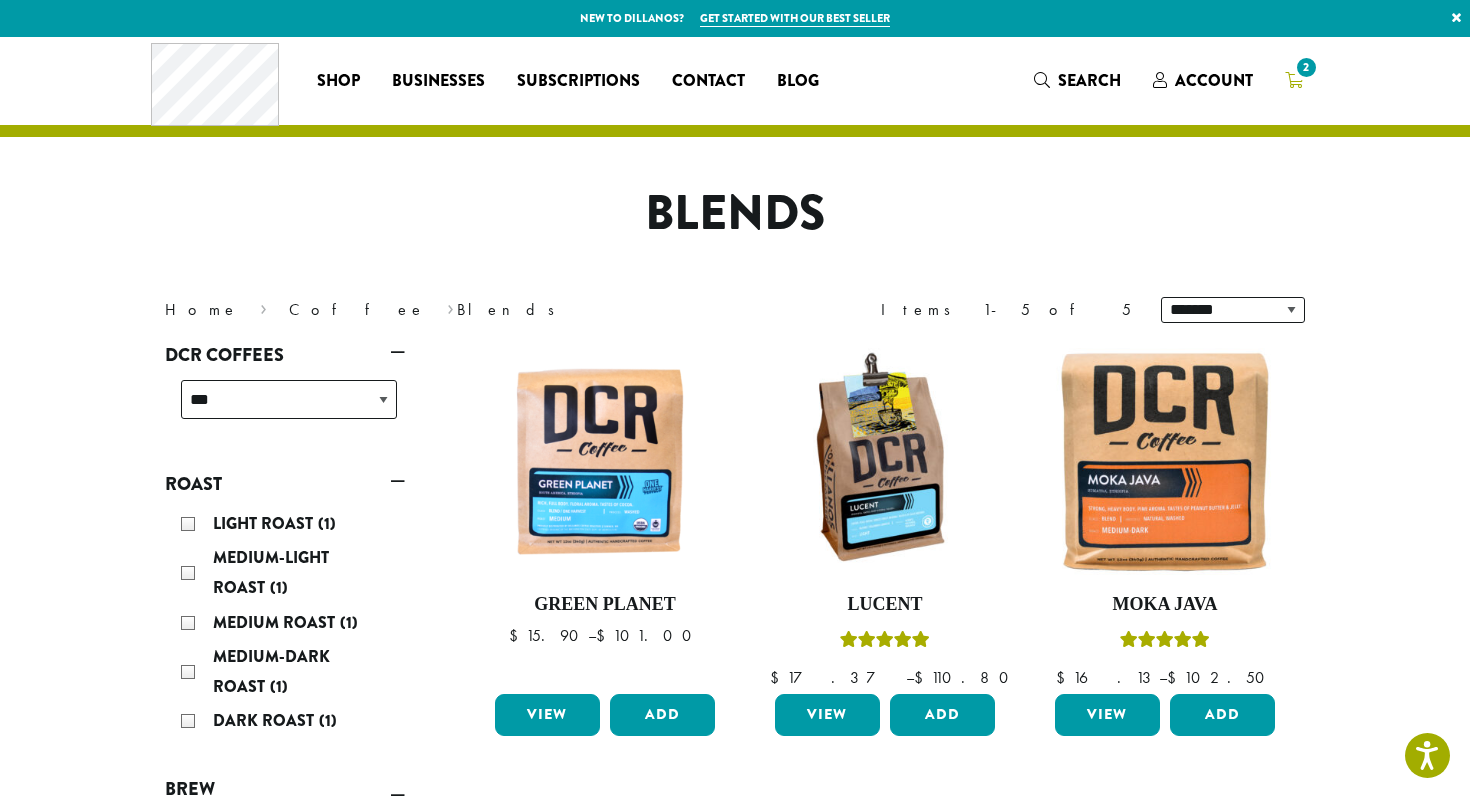 click on "2" at bounding box center [1306, 67] 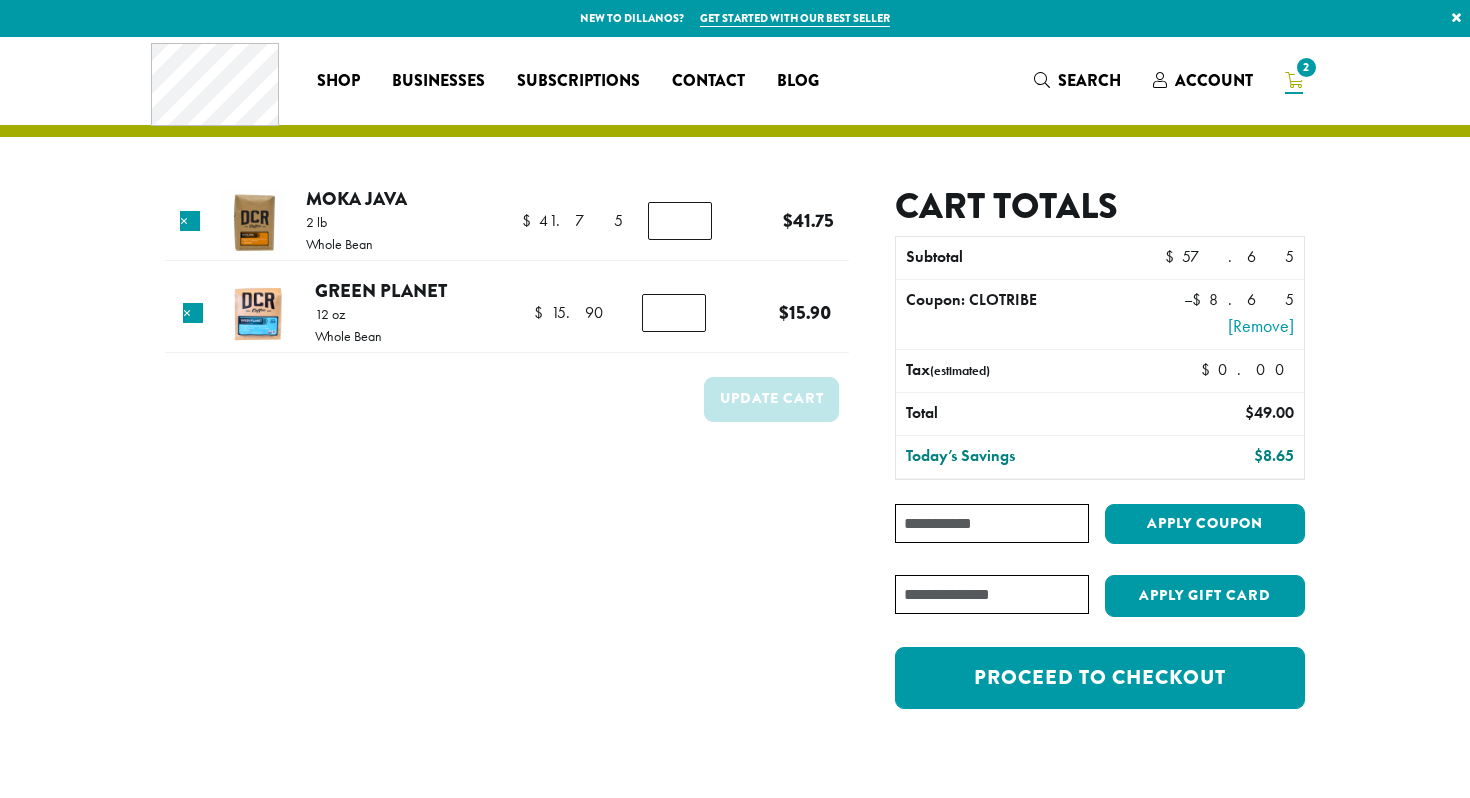 scroll, scrollTop: 0, scrollLeft: 0, axis: both 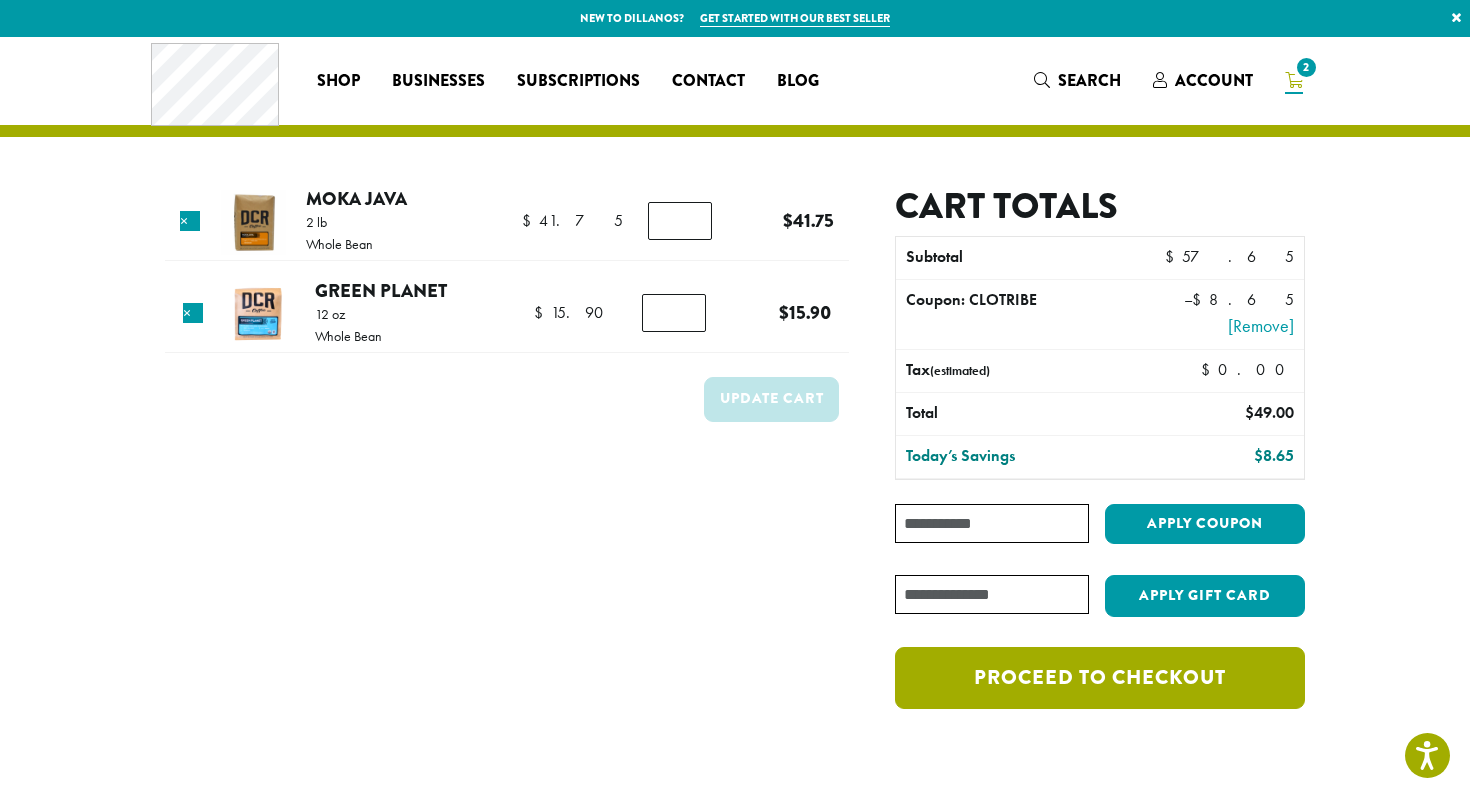 click on "Proceed to checkout" at bounding box center (1100, 678) 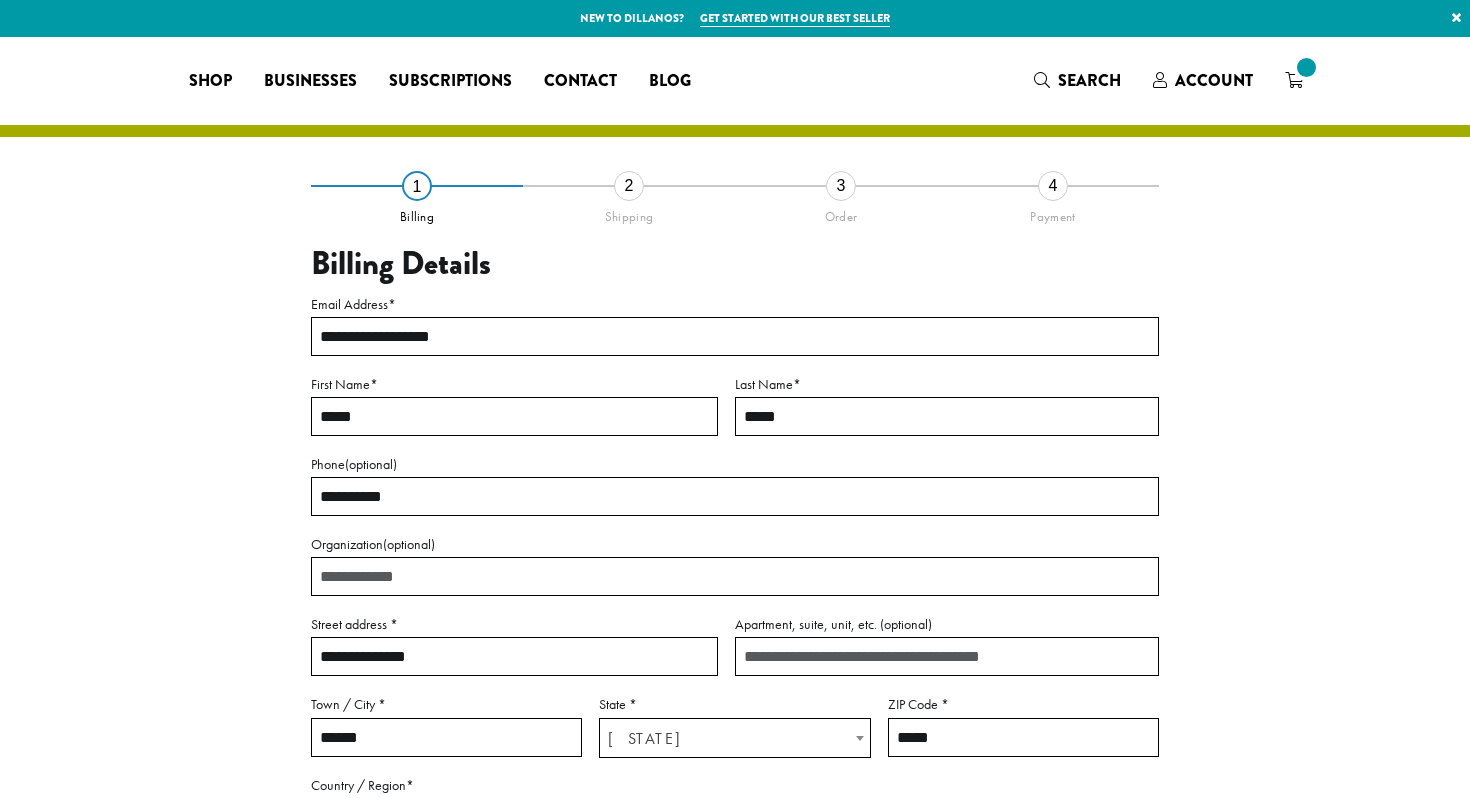 select on "**" 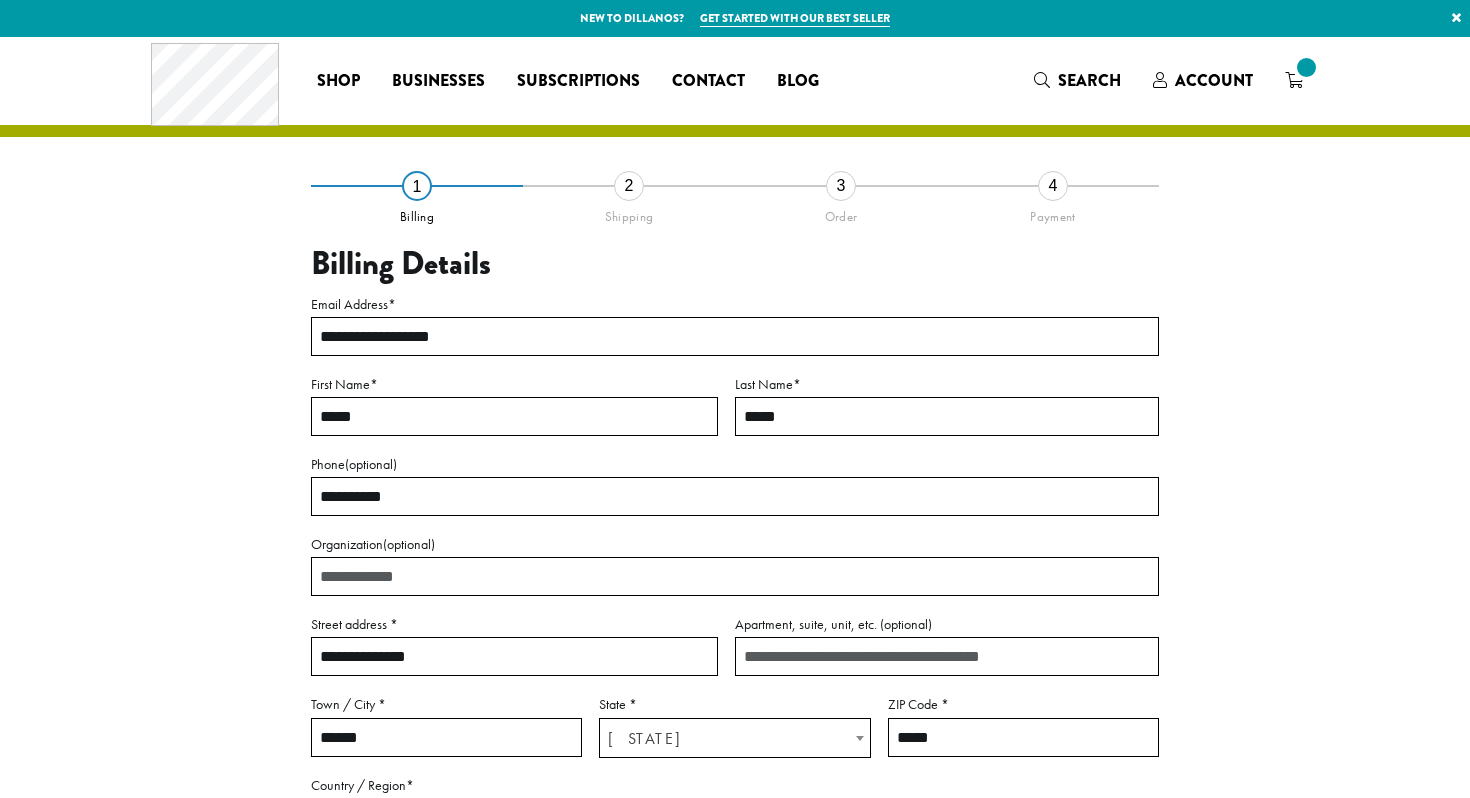 scroll, scrollTop: 0, scrollLeft: 0, axis: both 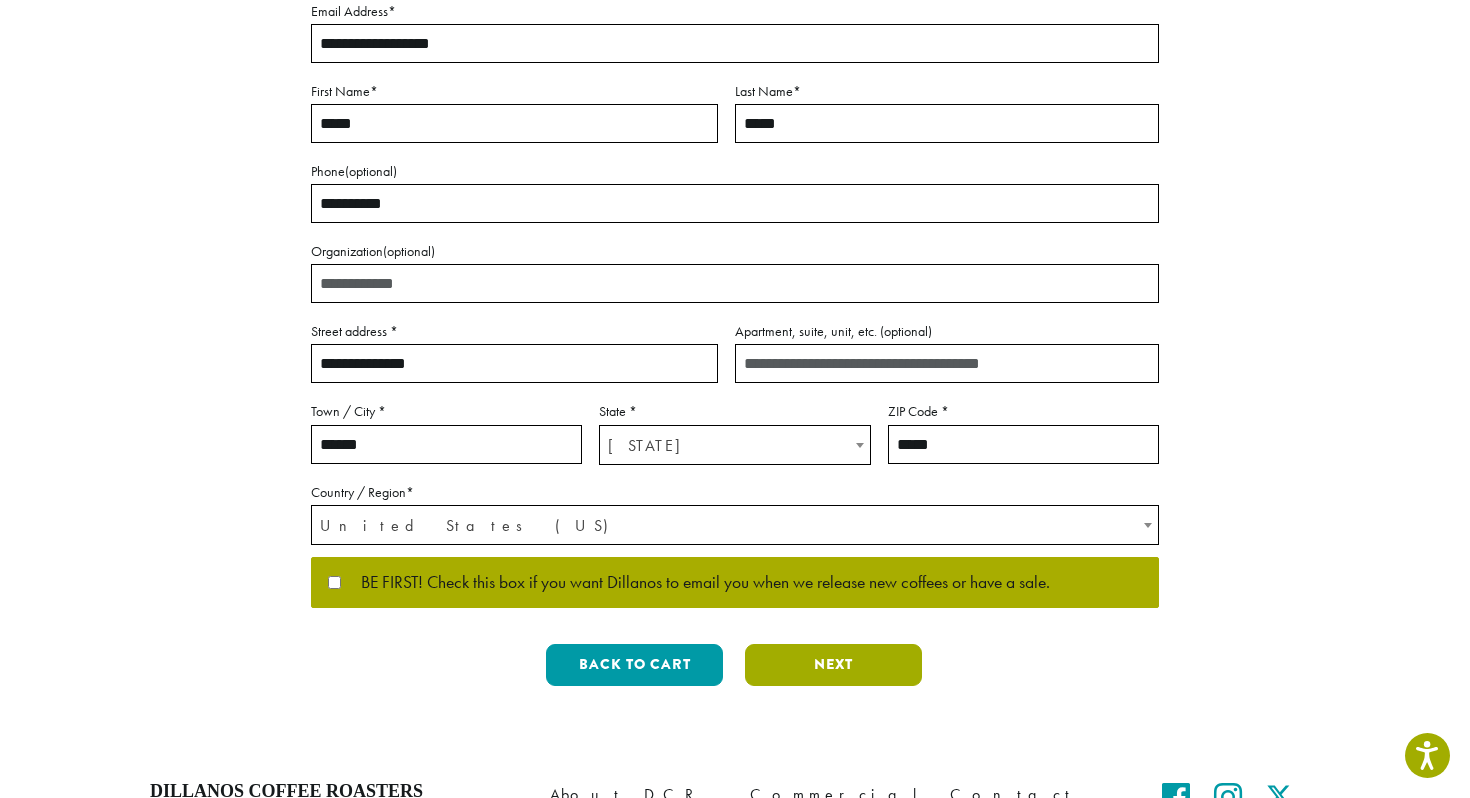 click on "Next" at bounding box center (833, 665) 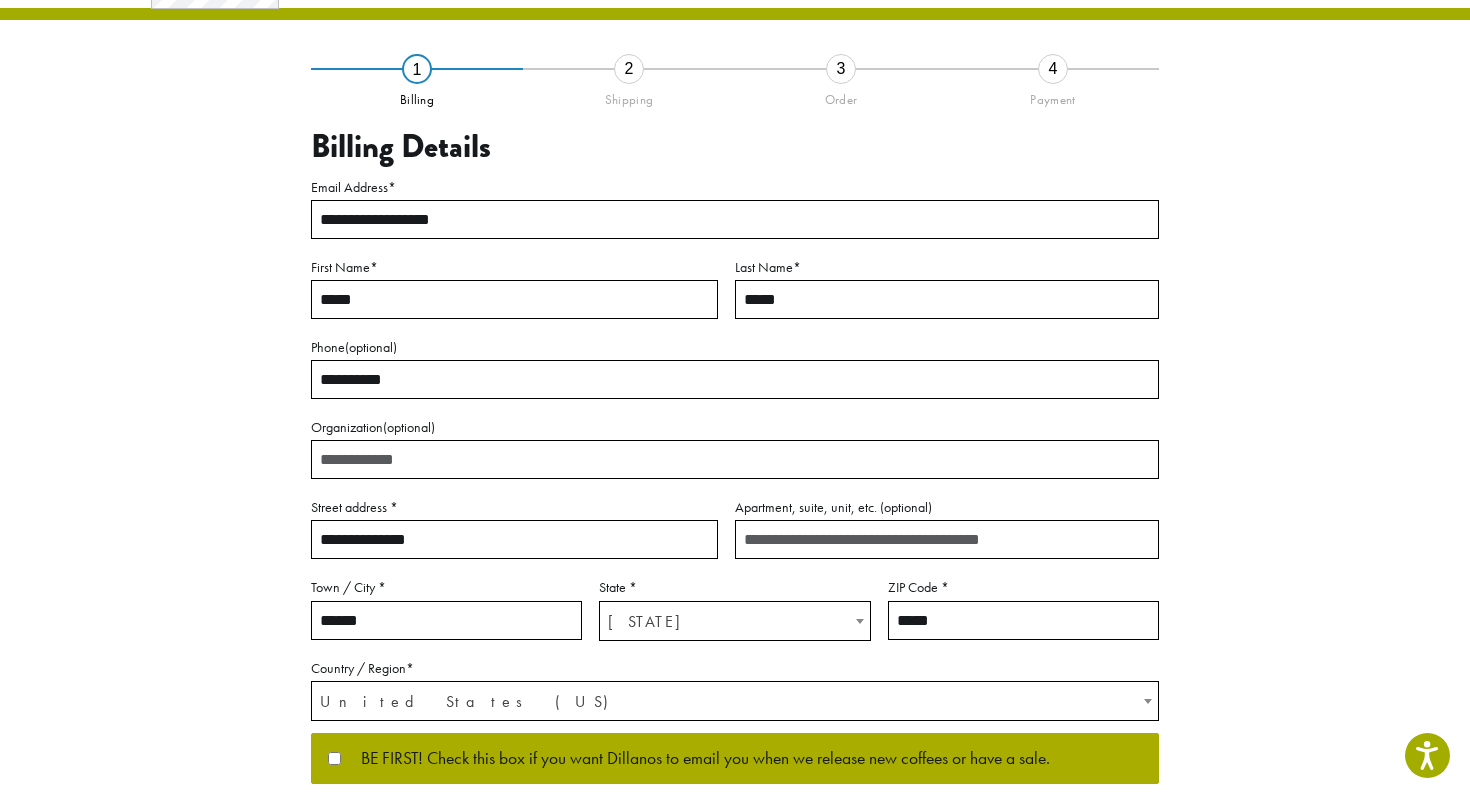 scroll, scrollTop: 46, scrollLeft: 0, axis: vertical 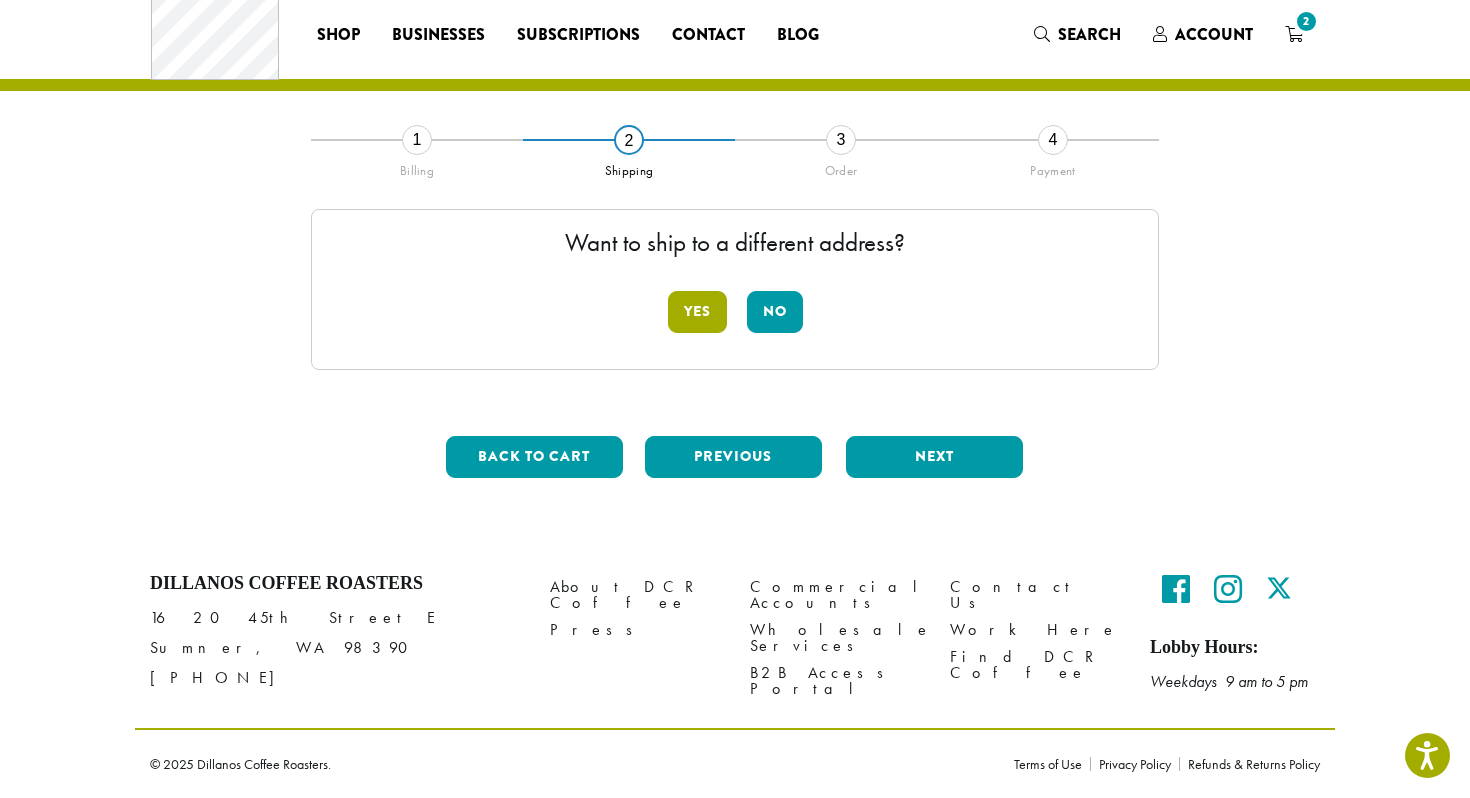click on "Yes" at bounding box center [697, 312] 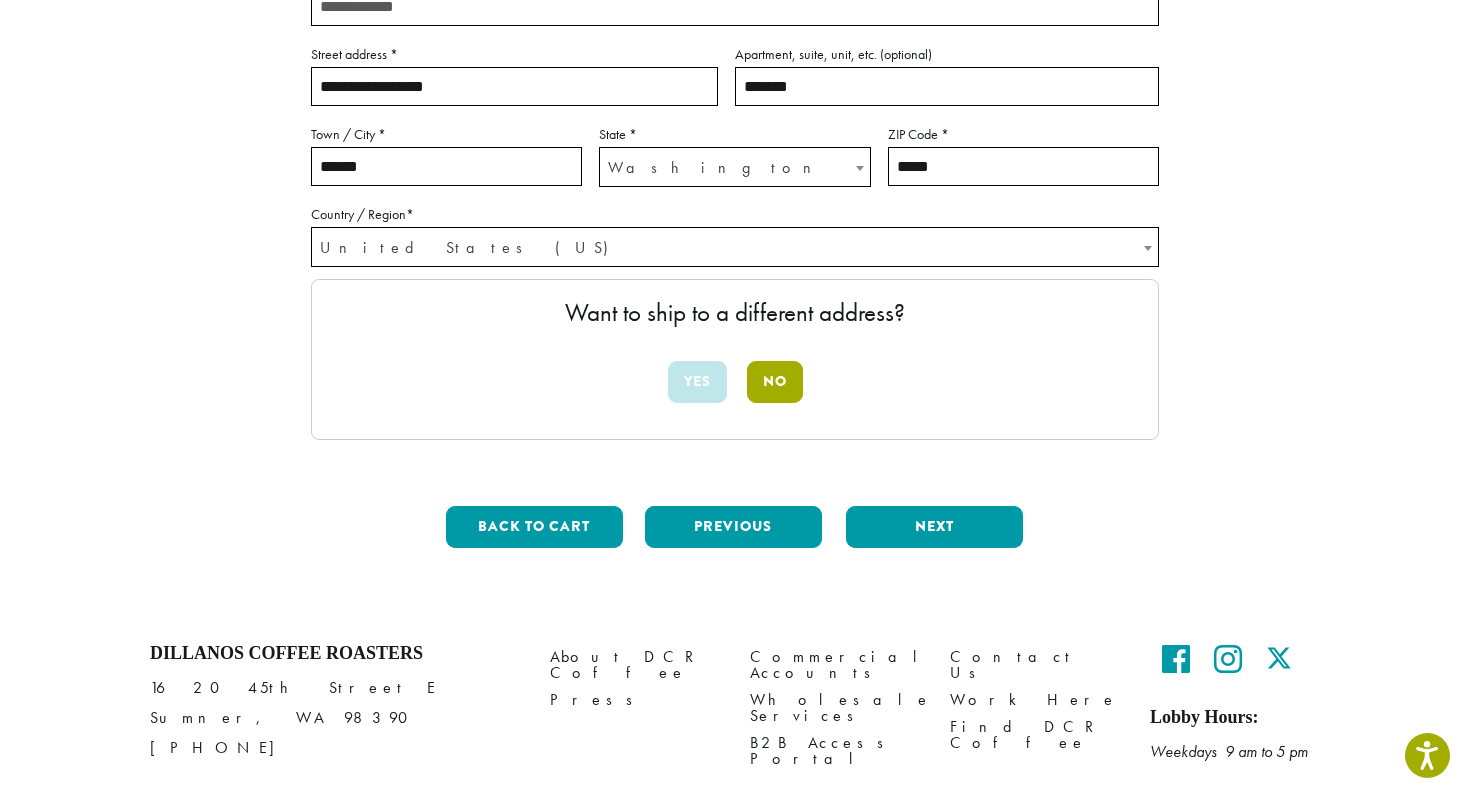 scroll, scrollTop: 421, scrollLeft: 0, axis: vertical 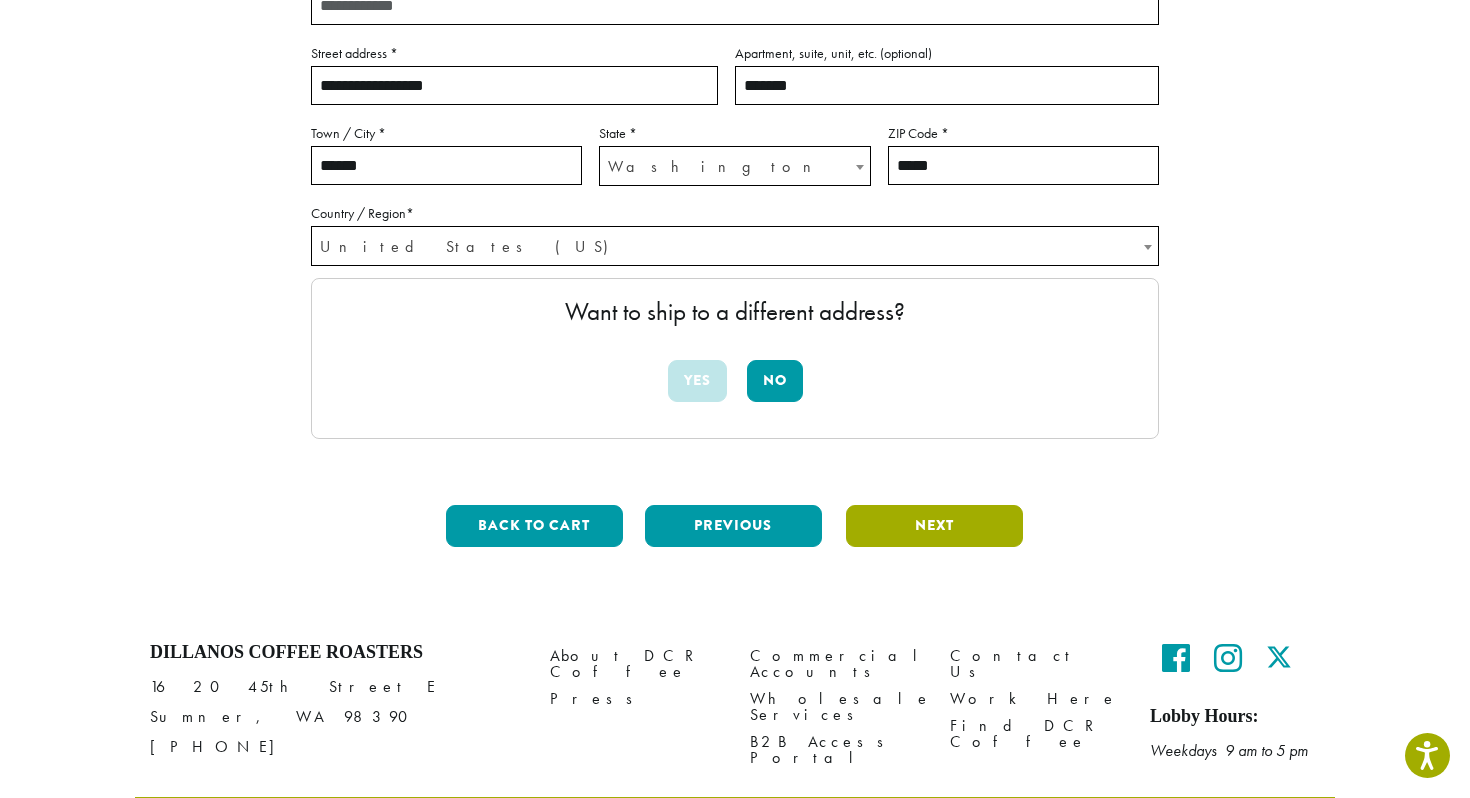 click on "Next" at bounding box center [934, 526] 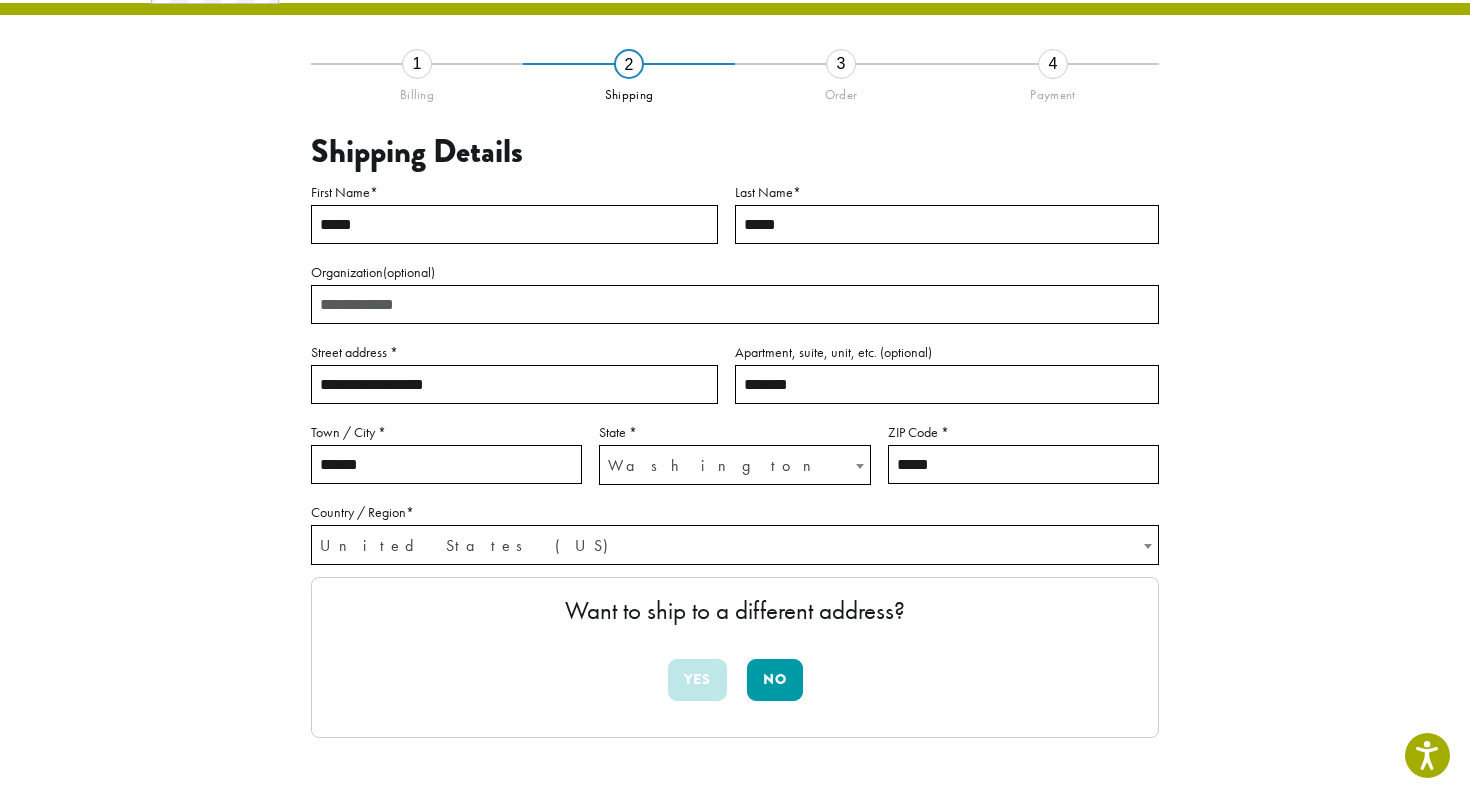 scroll, scrollTop: 114, scrollLeft: 0, axis: vertical 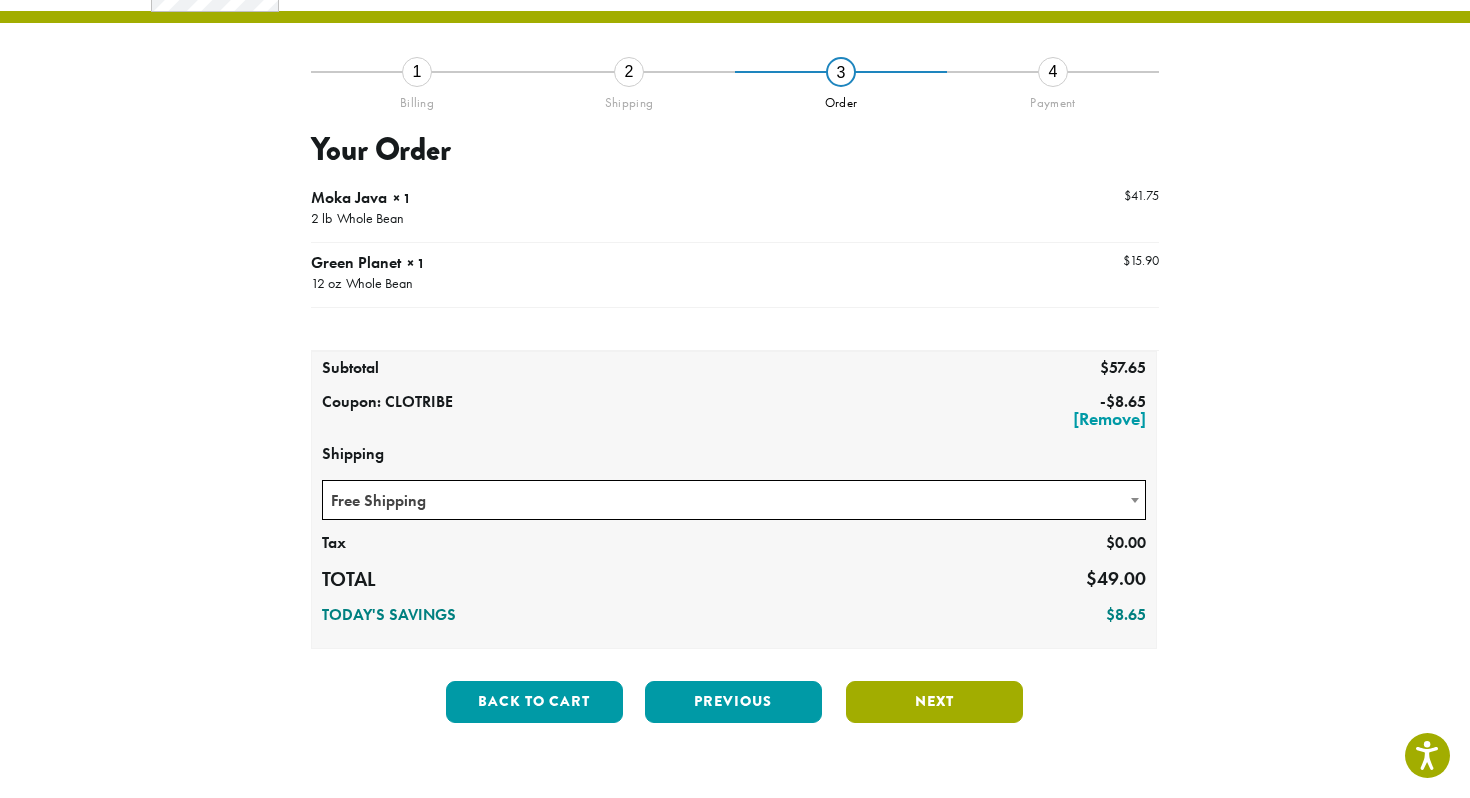 click on "Next" at bounding box center [934, 702] 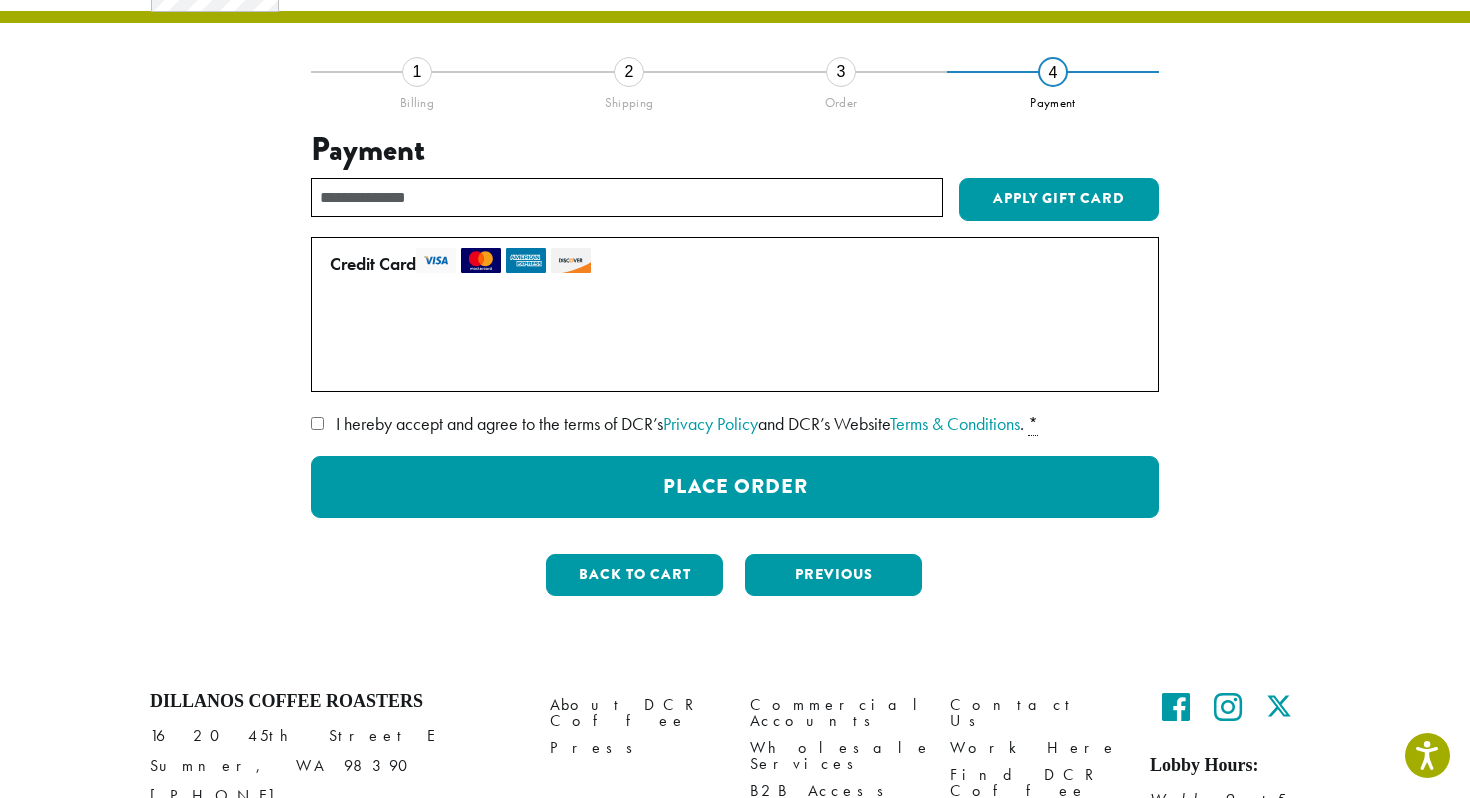 scroll, scrollTop: 0, scrollLeft: 0, axis: both 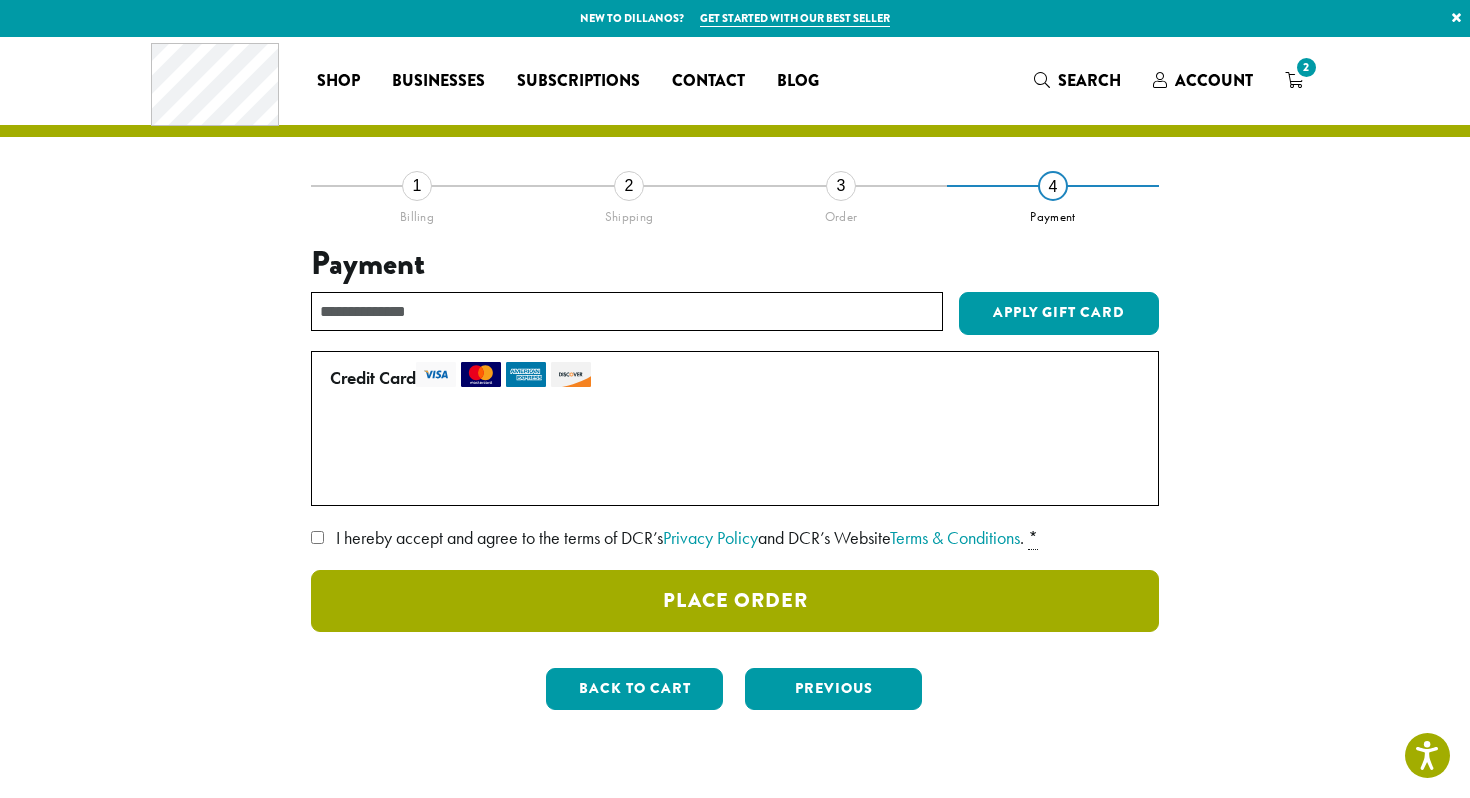 click on "Place Order" at bounding box center [735, 601] 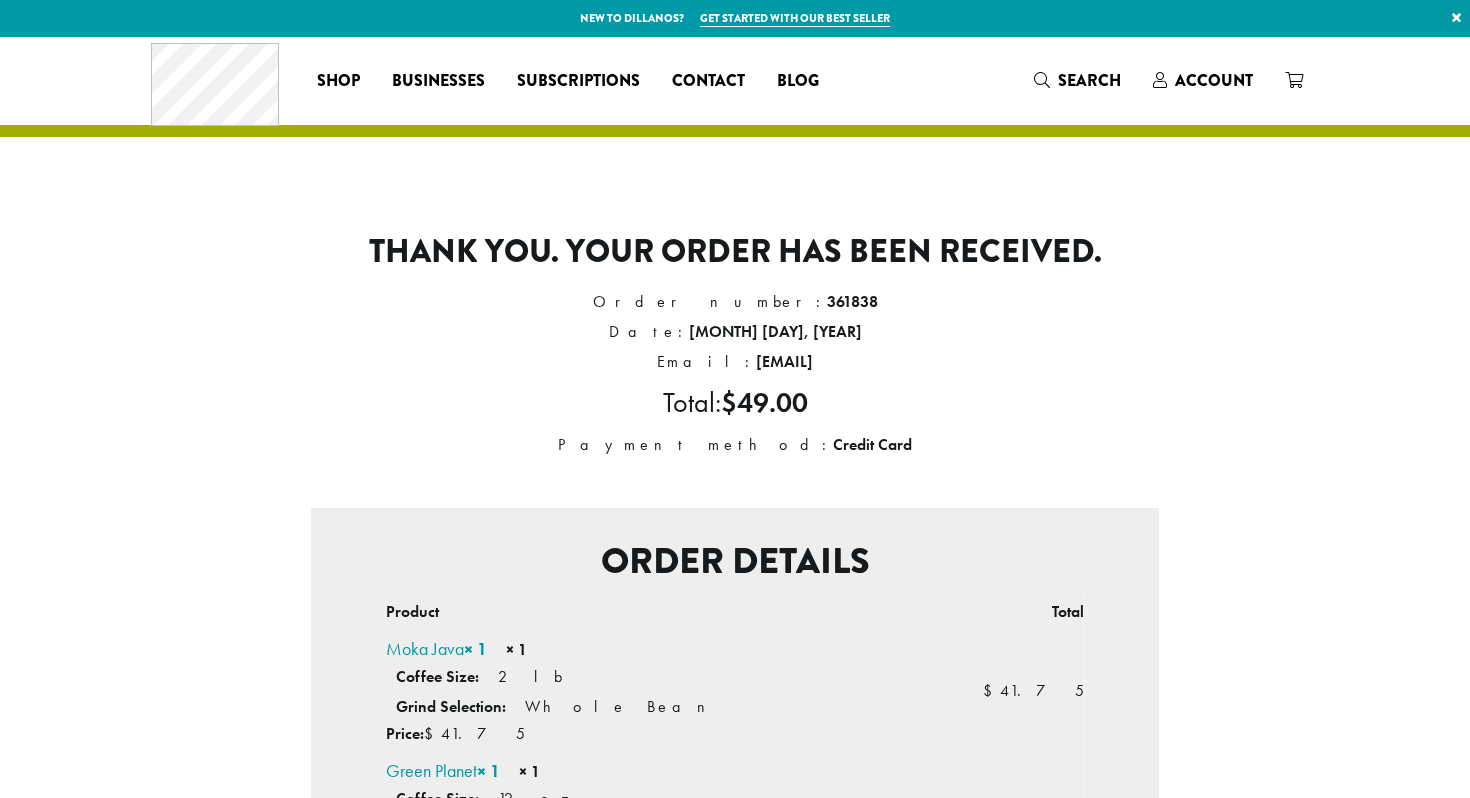 scroll, scrollTop: 0, scrollLeft: 0, axis: both 